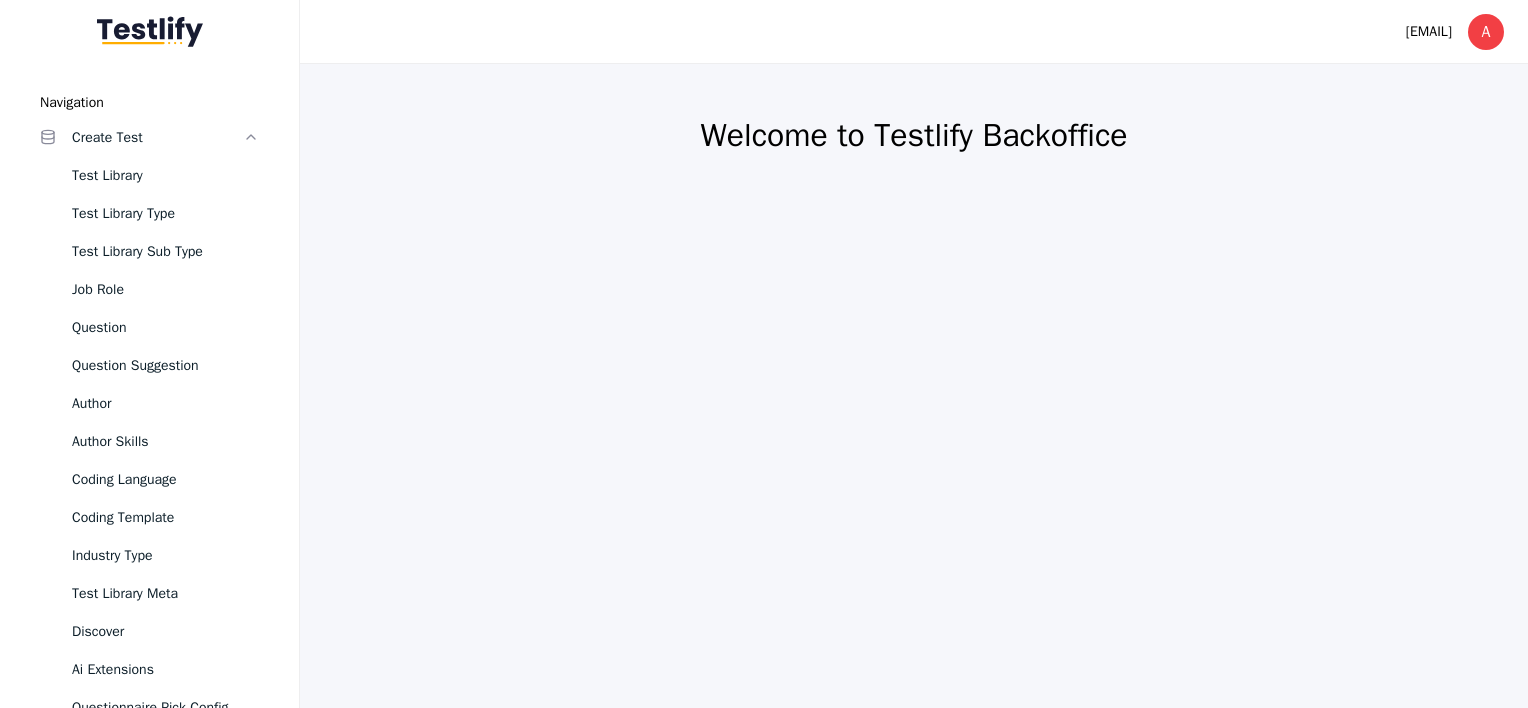 scroll, scrollTop: 0, scrollLeft: 0, axis: both 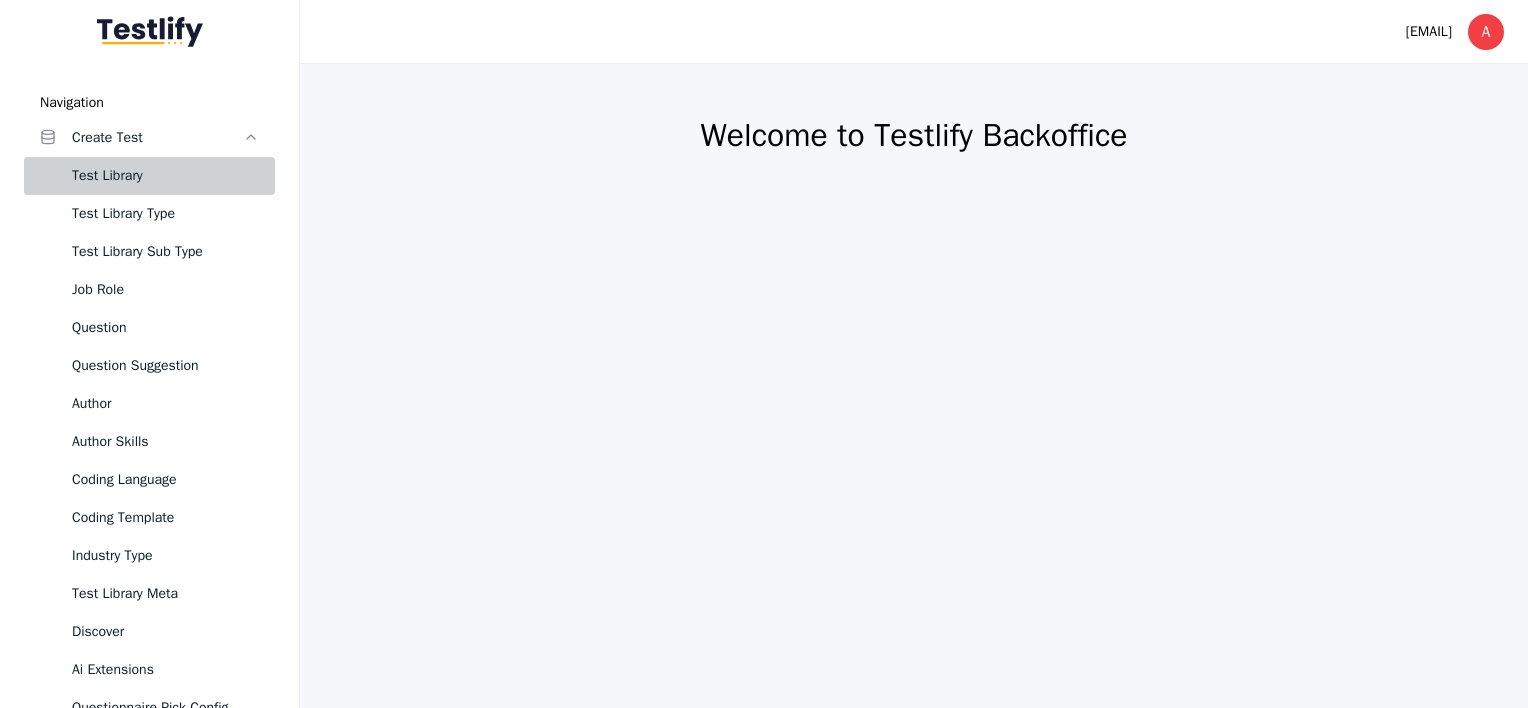 click on "Test Library" at bounding box center [165, 176] 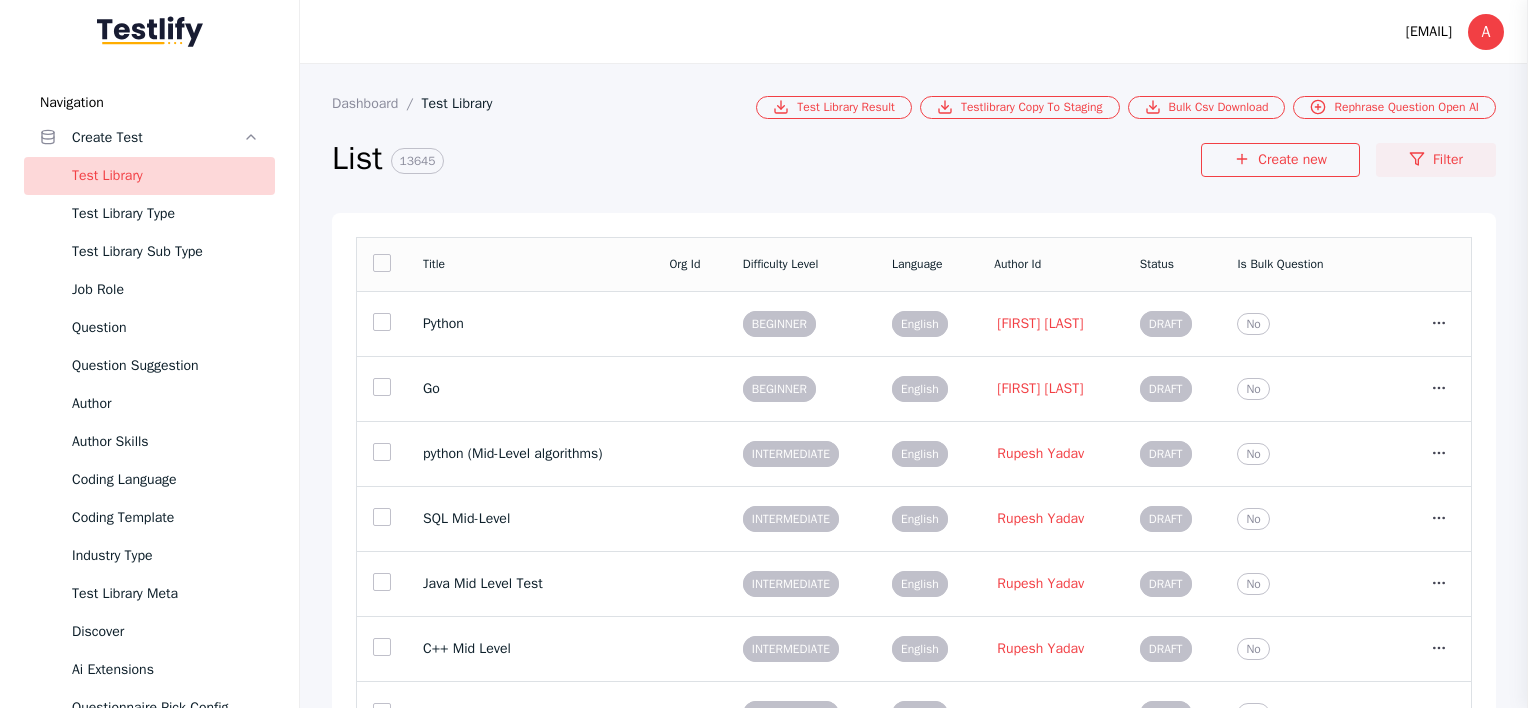 click on "Filter" at bounding box center [1436, 160] 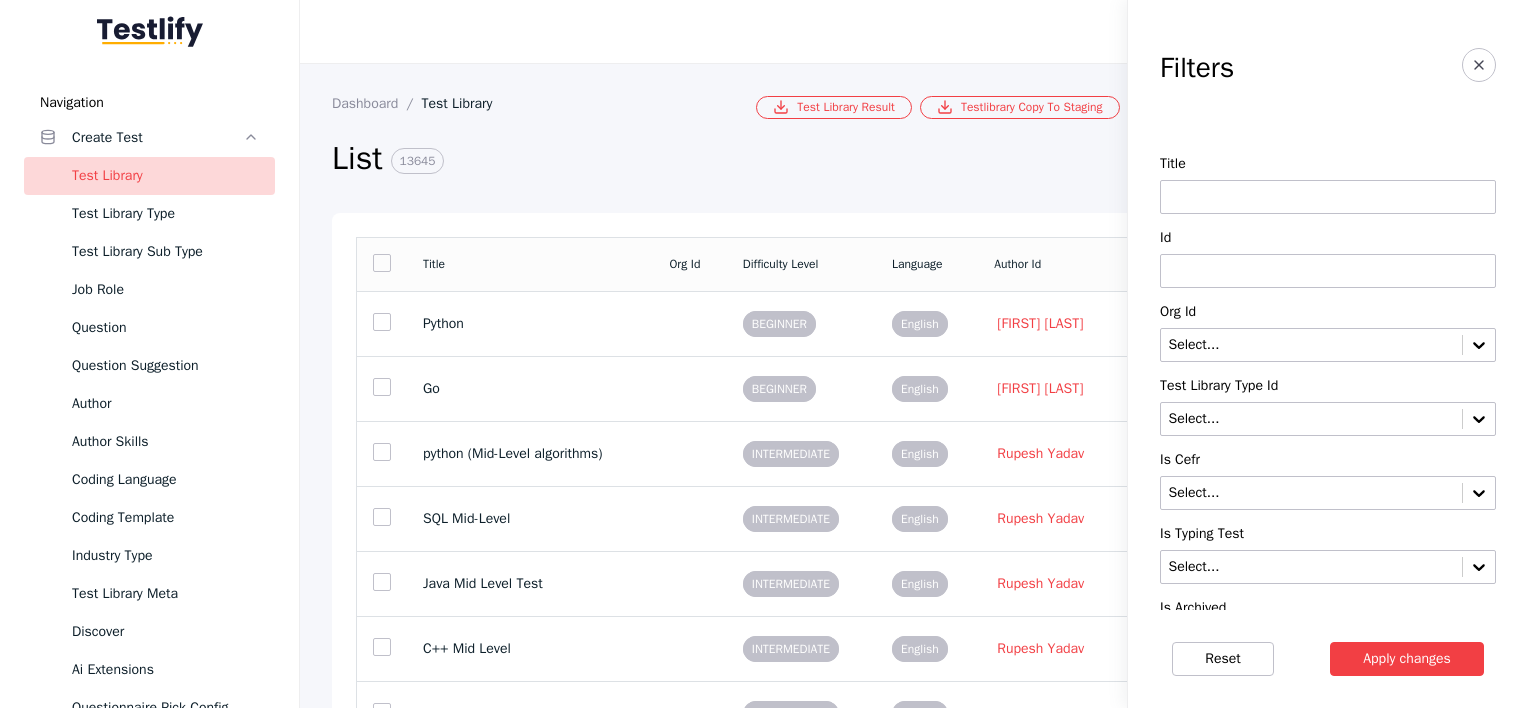 click at bounding box center [1328, 197] 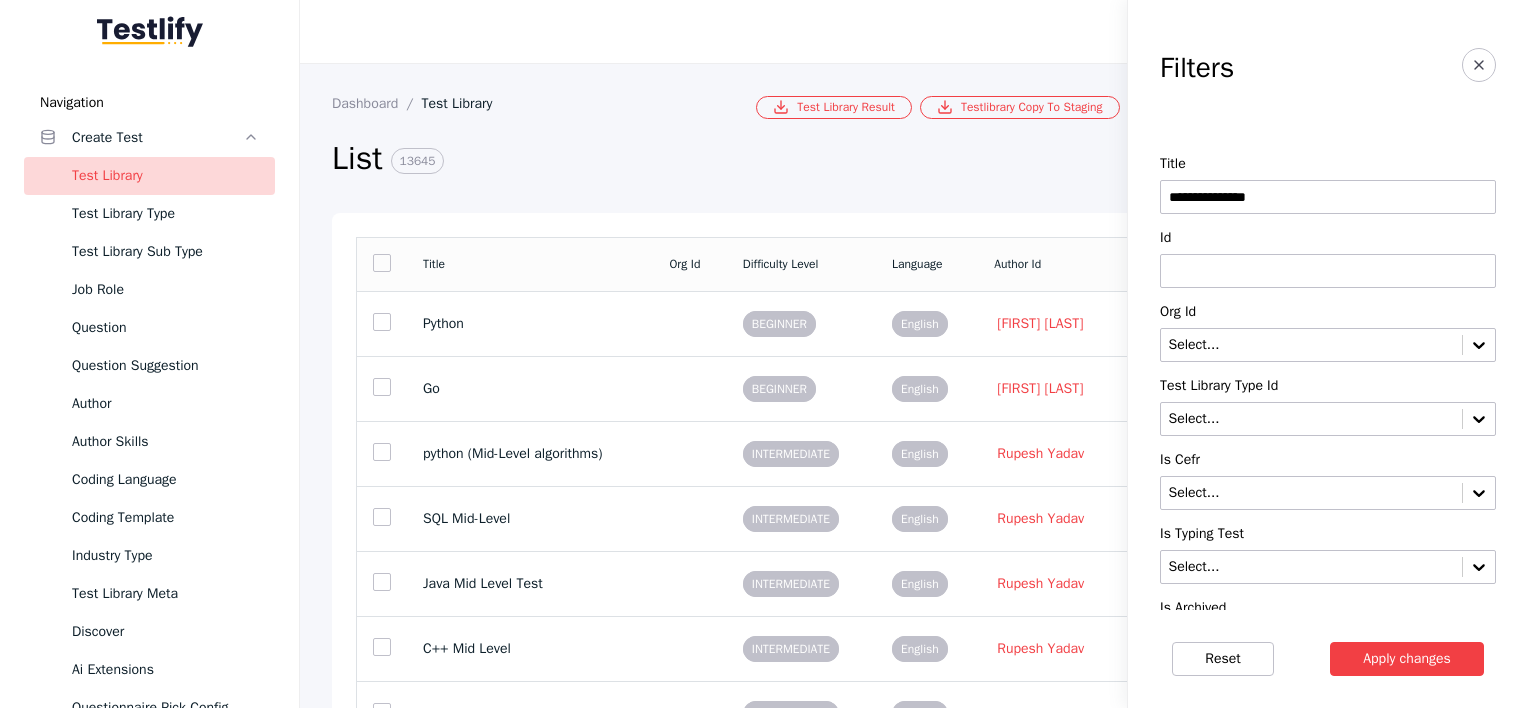 type on "**********" 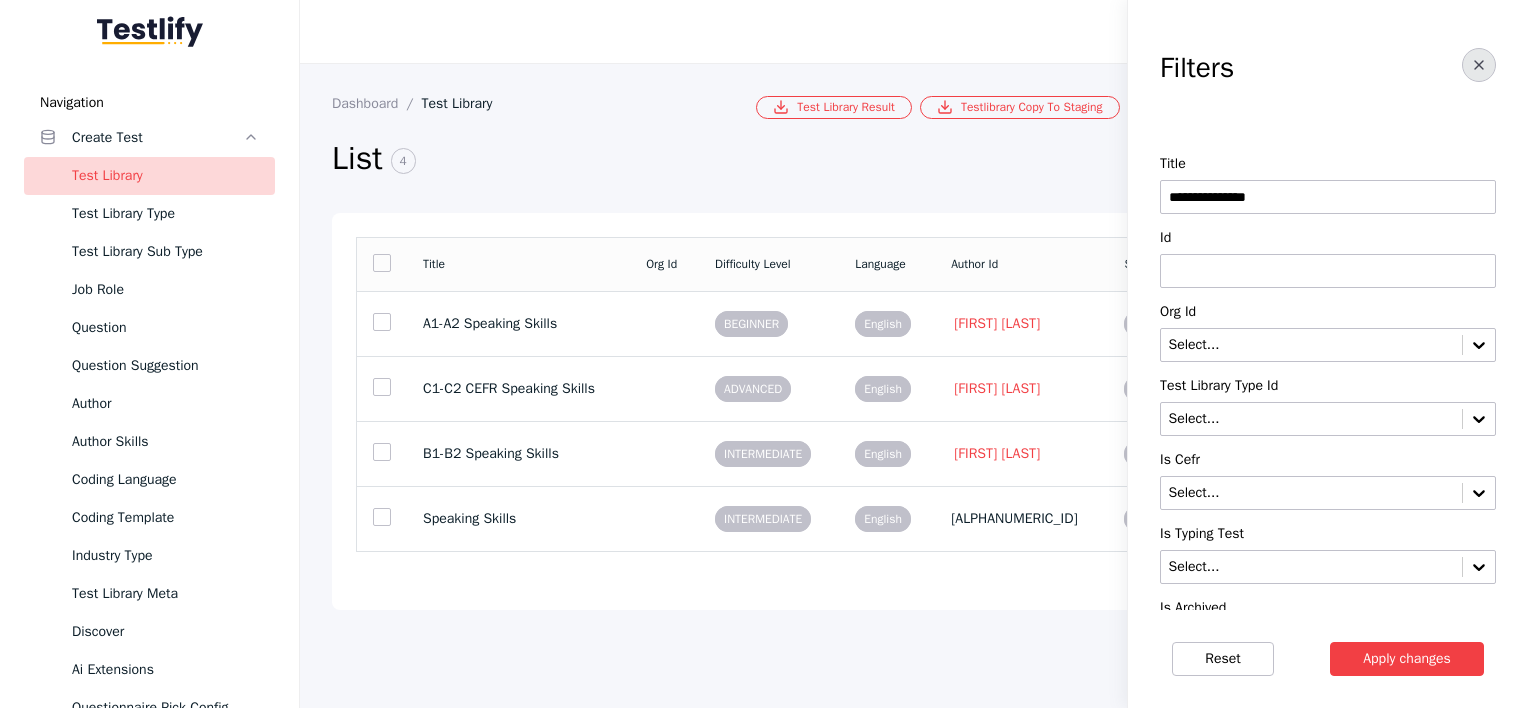 click at bounding box center [1479, 65] 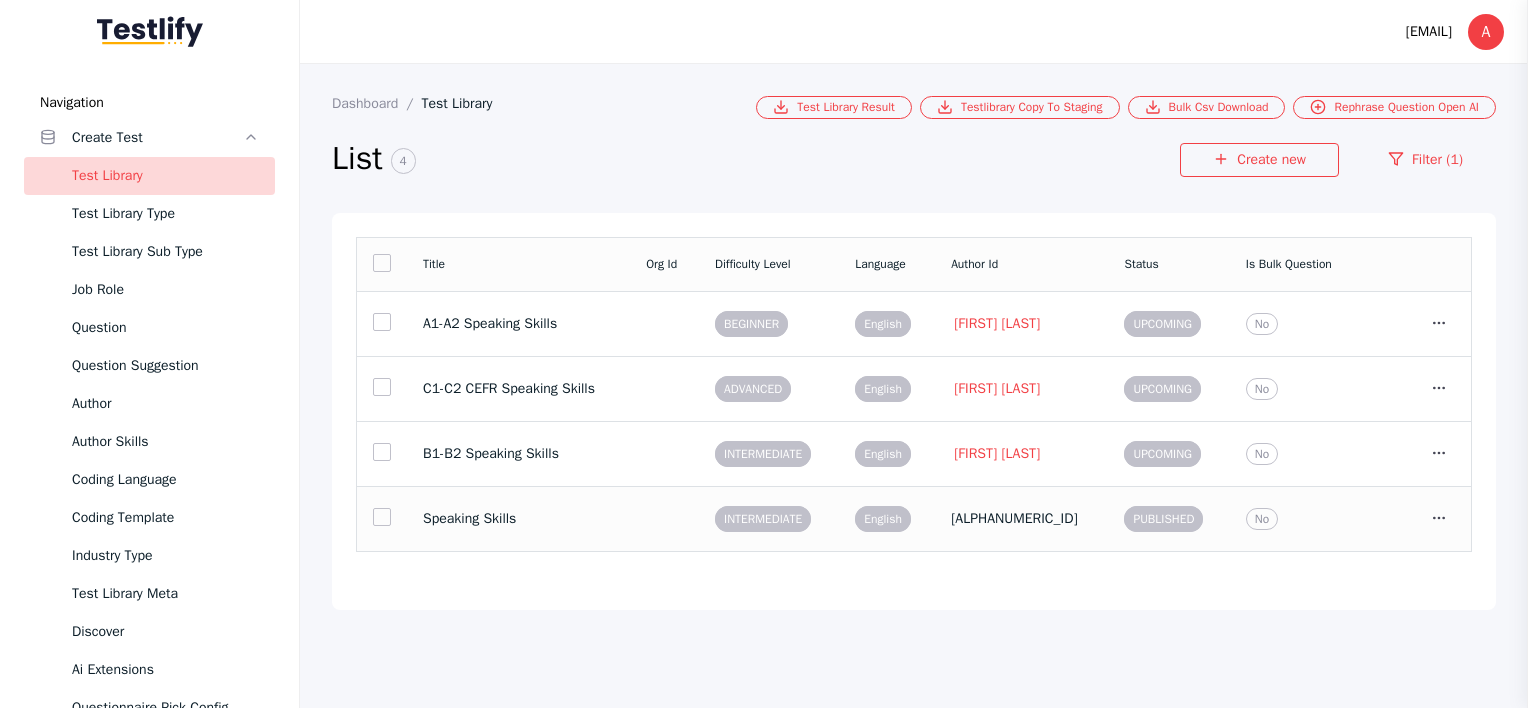 click on "No" at bounding box center (1294, 323) 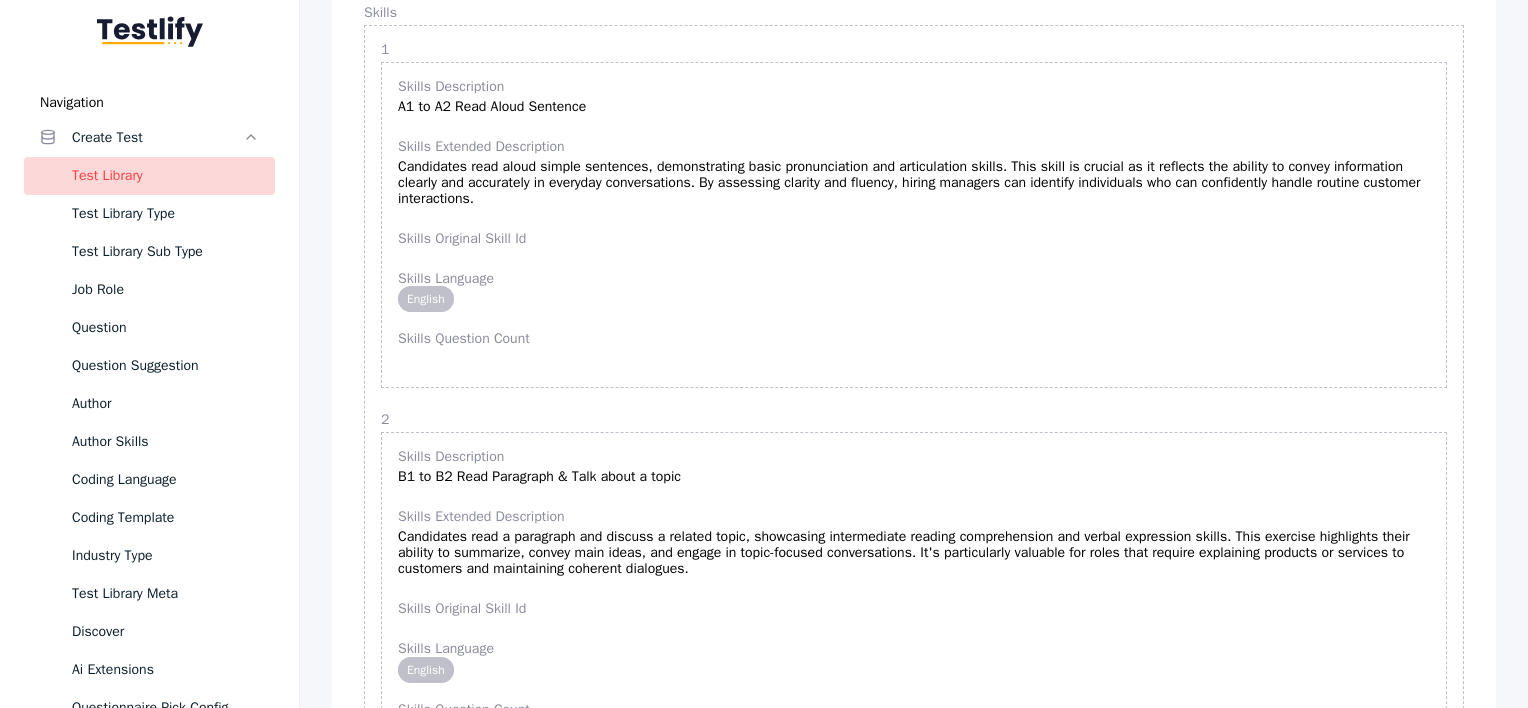 scroll, scrollTop: 1036, scrollLeft: 0, axis: vertical 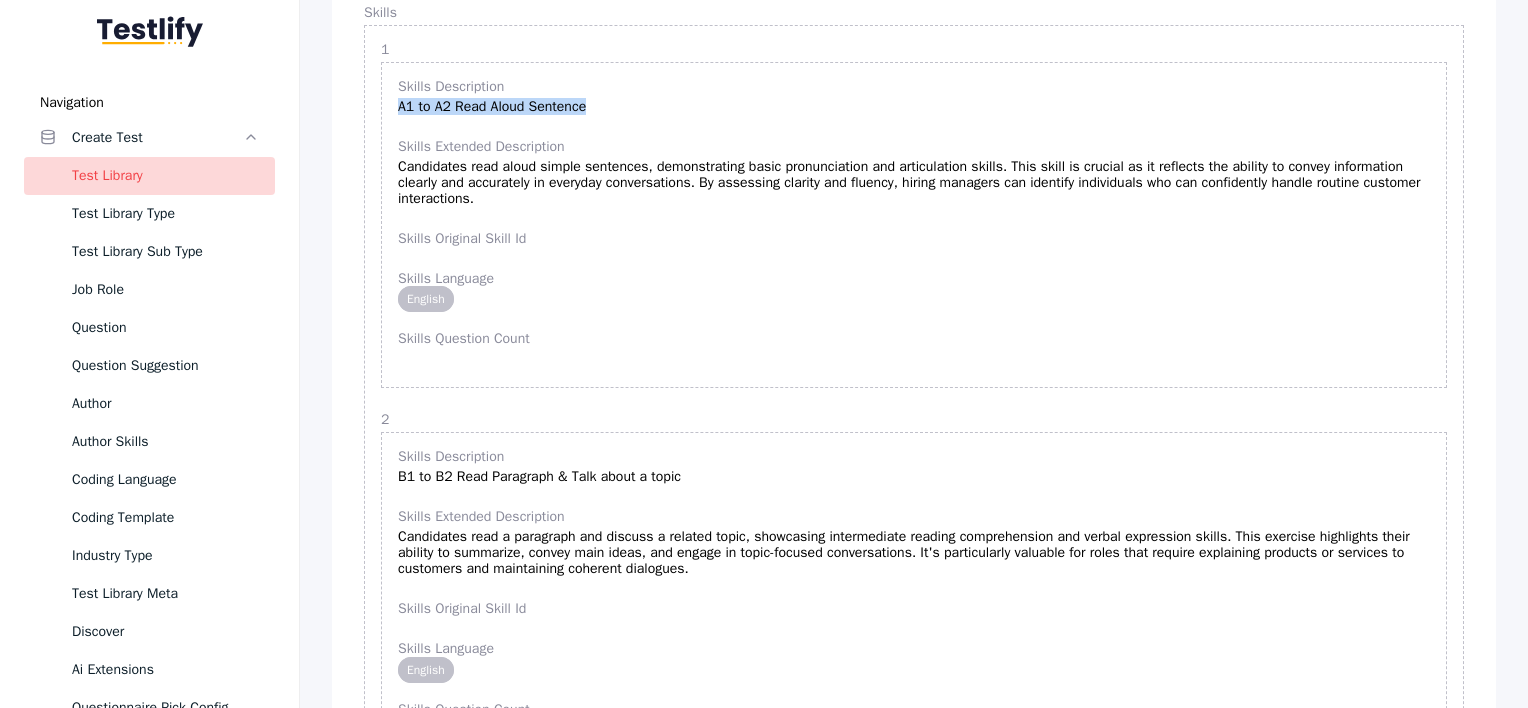 drag, startPoint x: 396, startPoint y: 132, endPoint x: 597, endPoint y: 133, distance: 201.00249 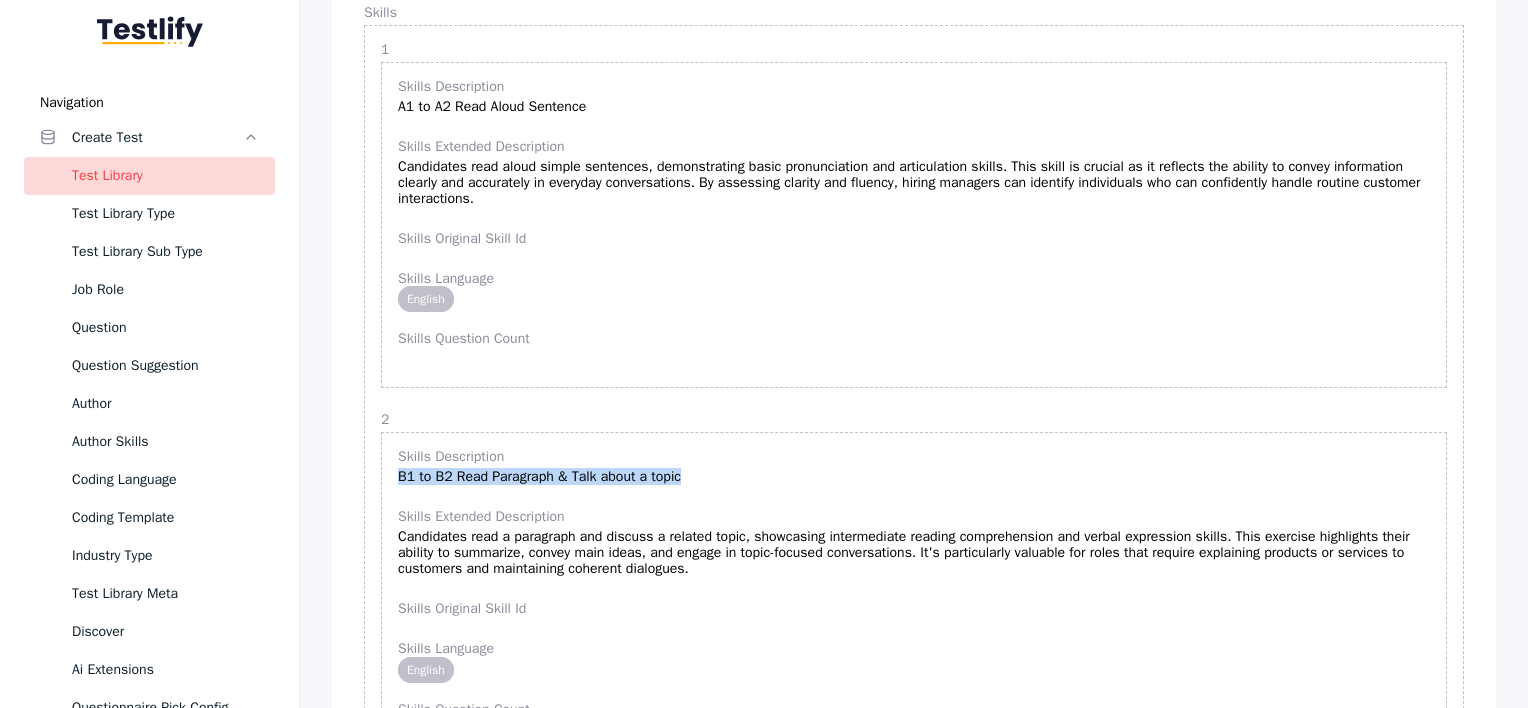 drag, startPoint x: 393, startPoint y: 504, endPoint x: 694, endPoint y: 512, distance: 301.1063 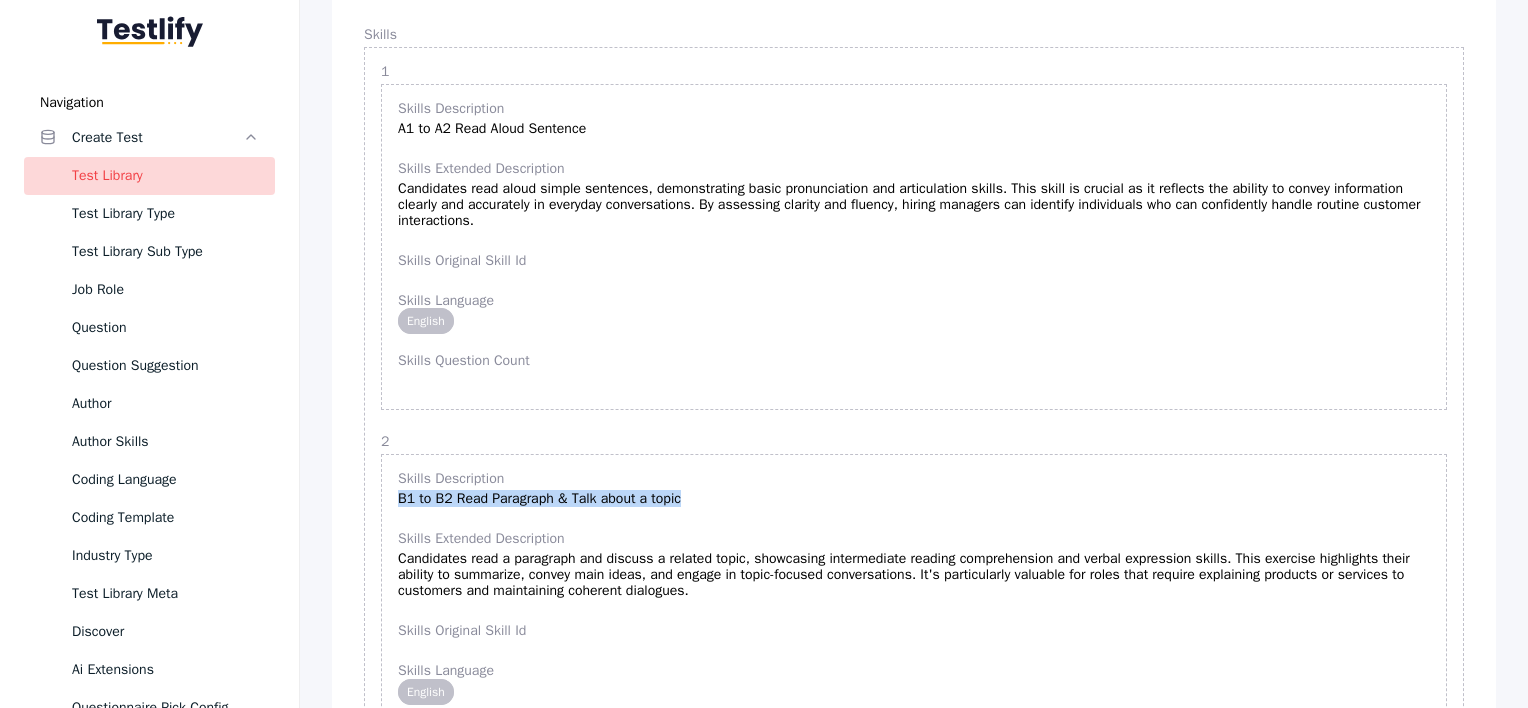 scroll, scrollTop: 1012, scrollLeft: 0, axis: vertical 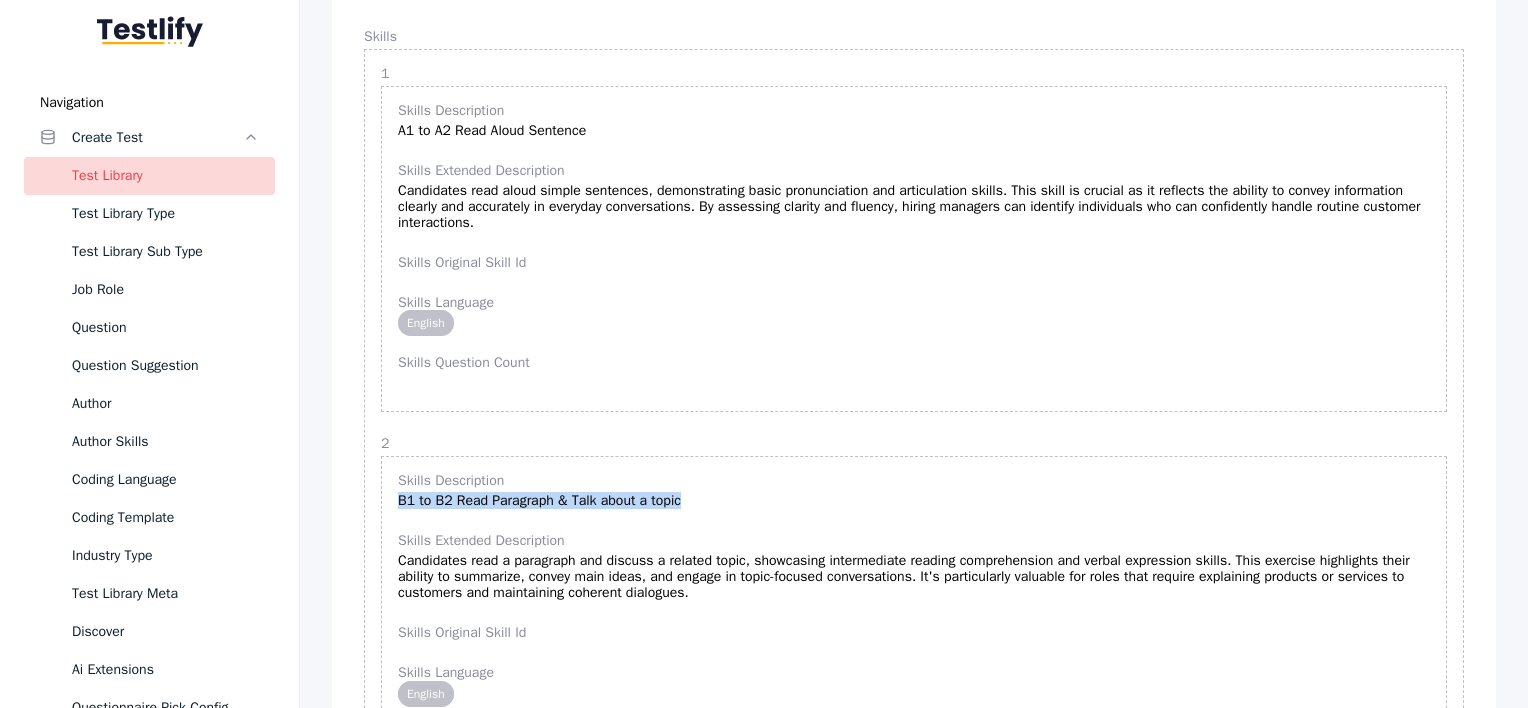 click on "Test Library" at bounding box center (165, 176) 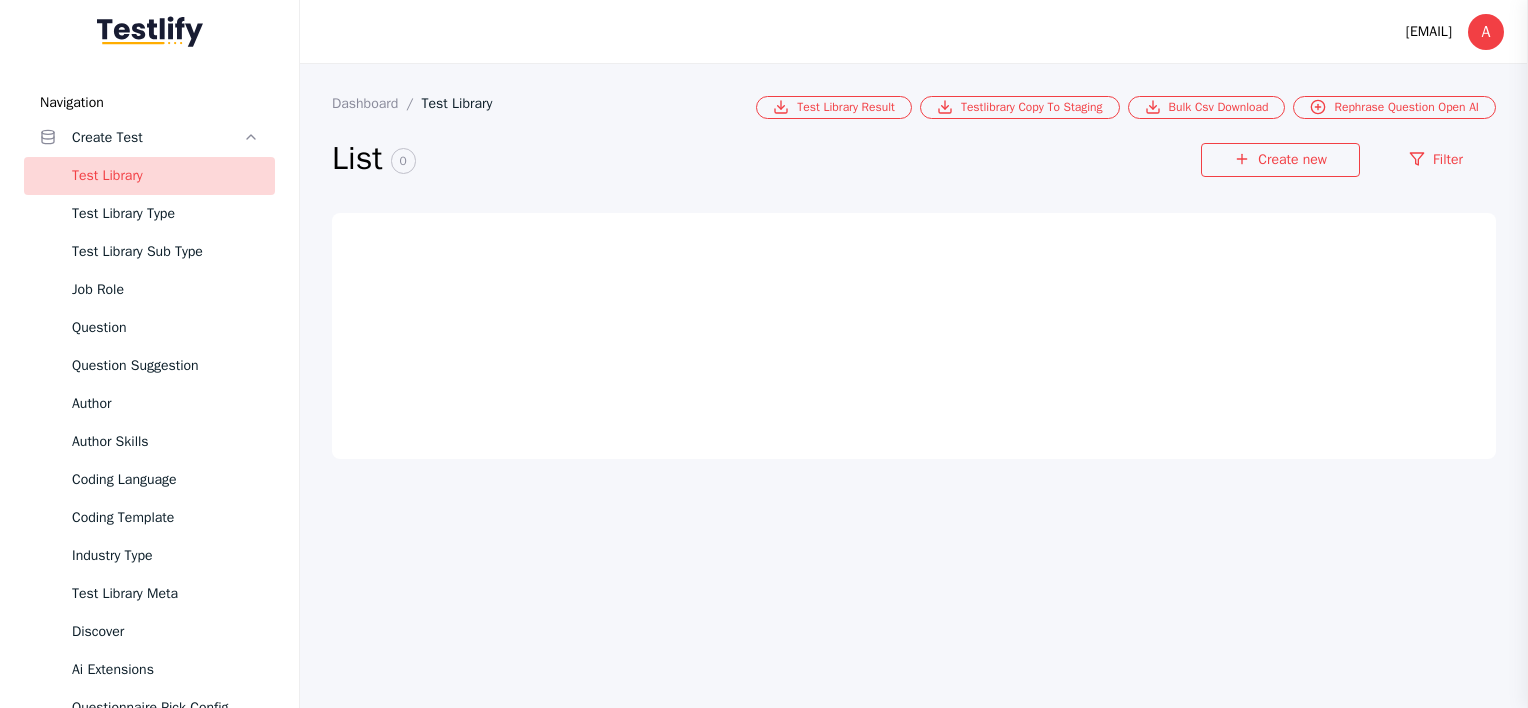 scroll, scrollTop: 0, scrollLeft: 0, axis: both 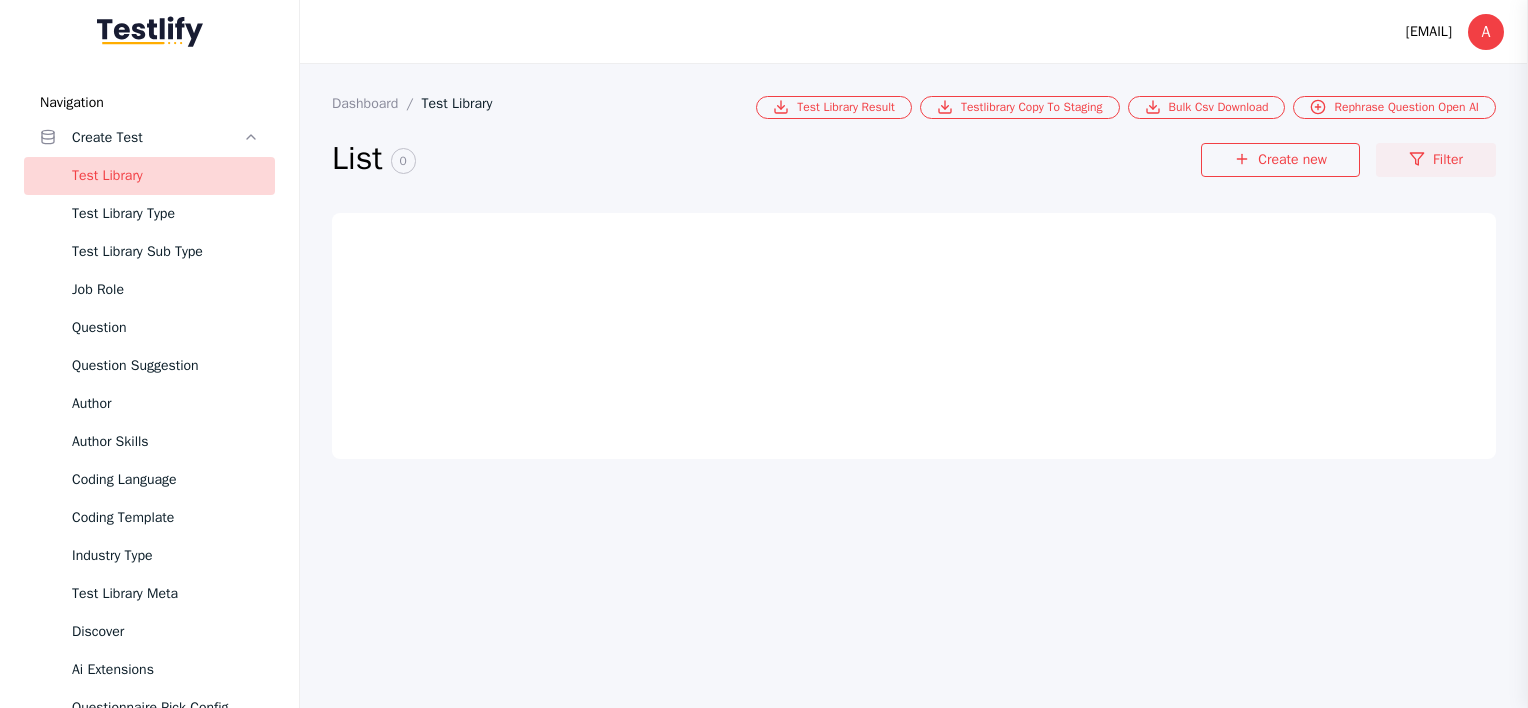 click on "Filter" at bounding box center [1436, 160] 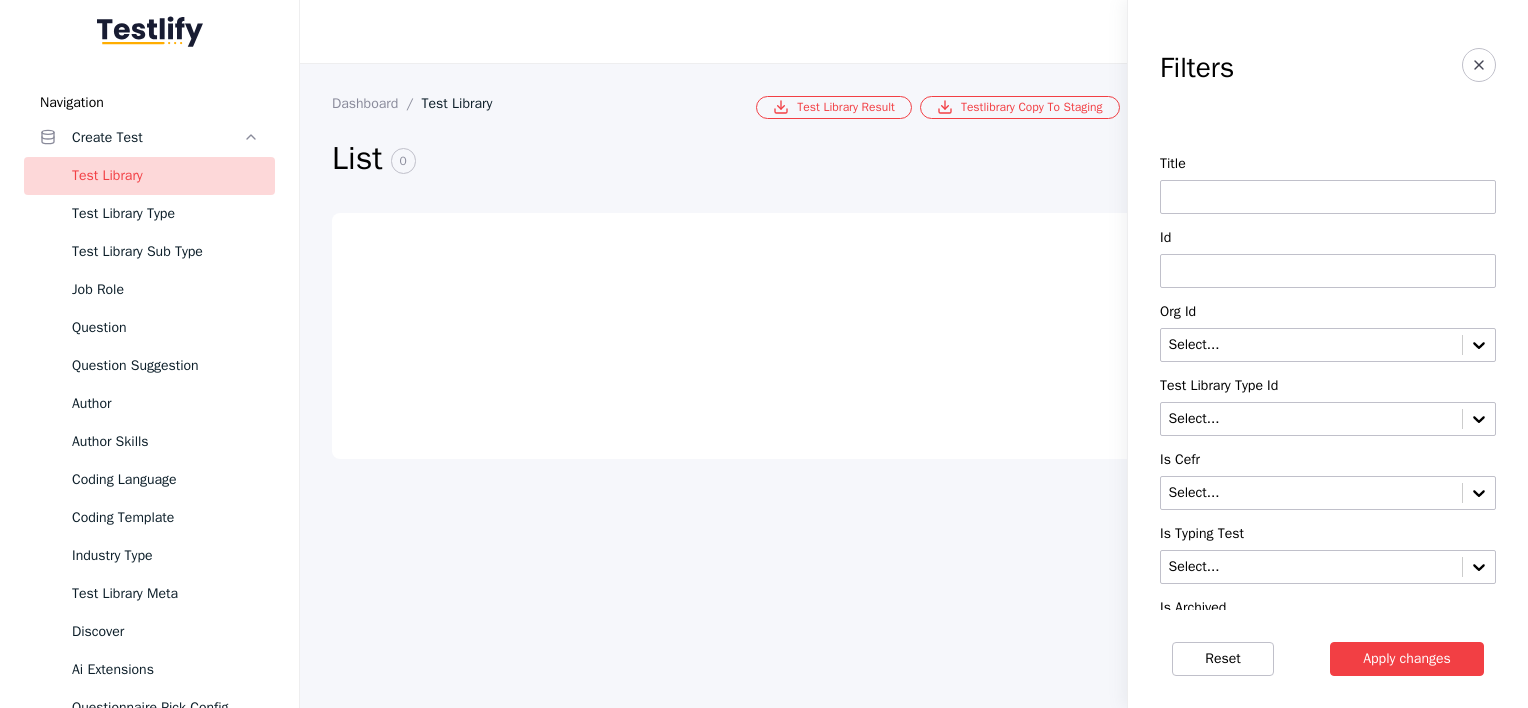 click at bounding box center [1328, 197] 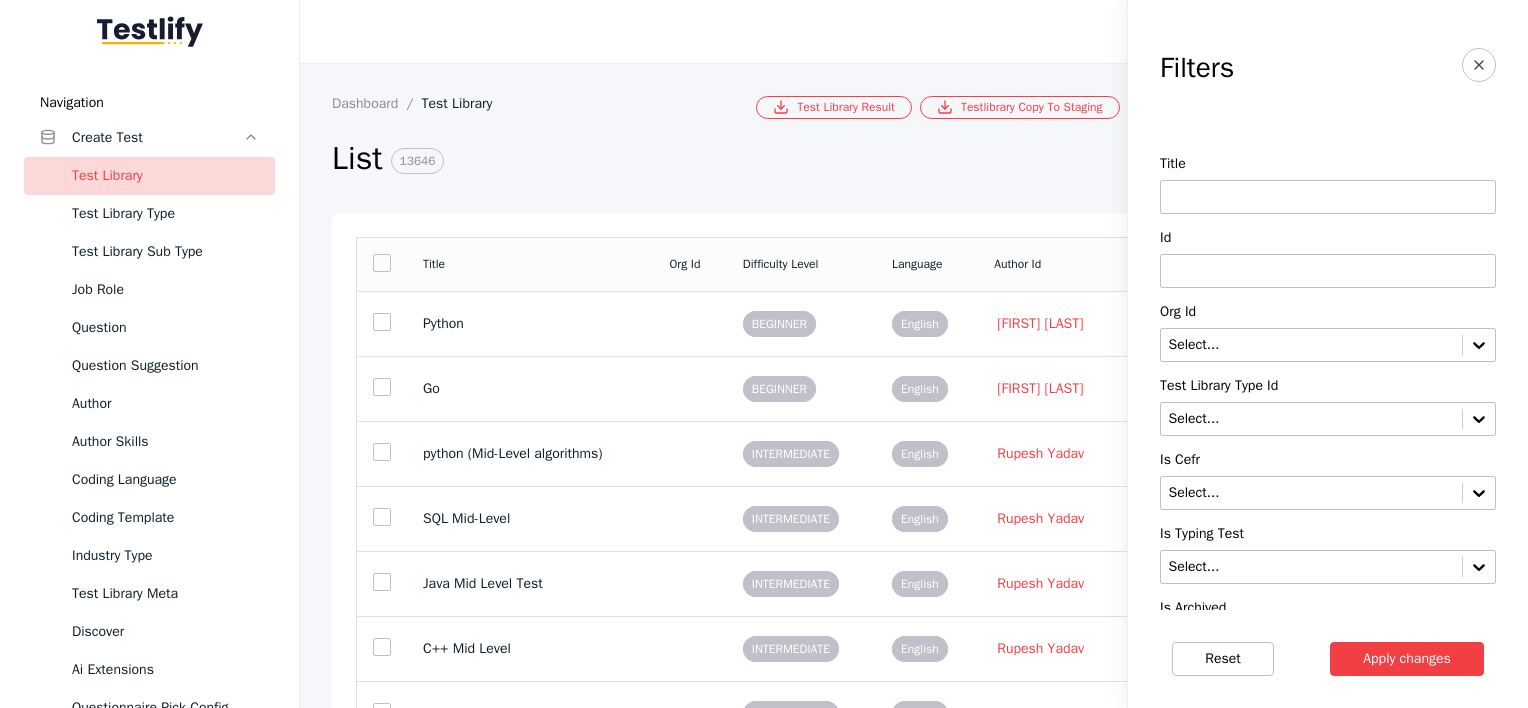 paste on "**********" 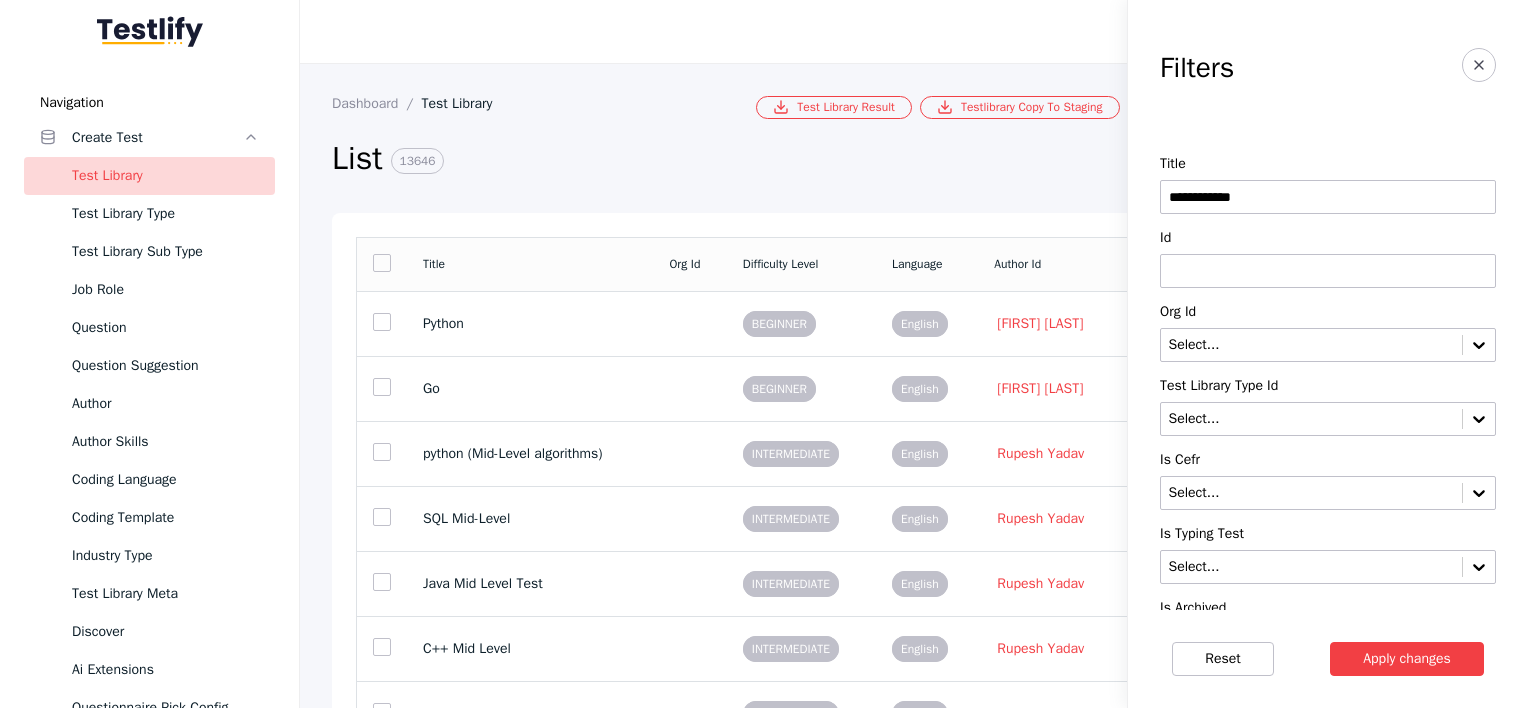 type on "**********" 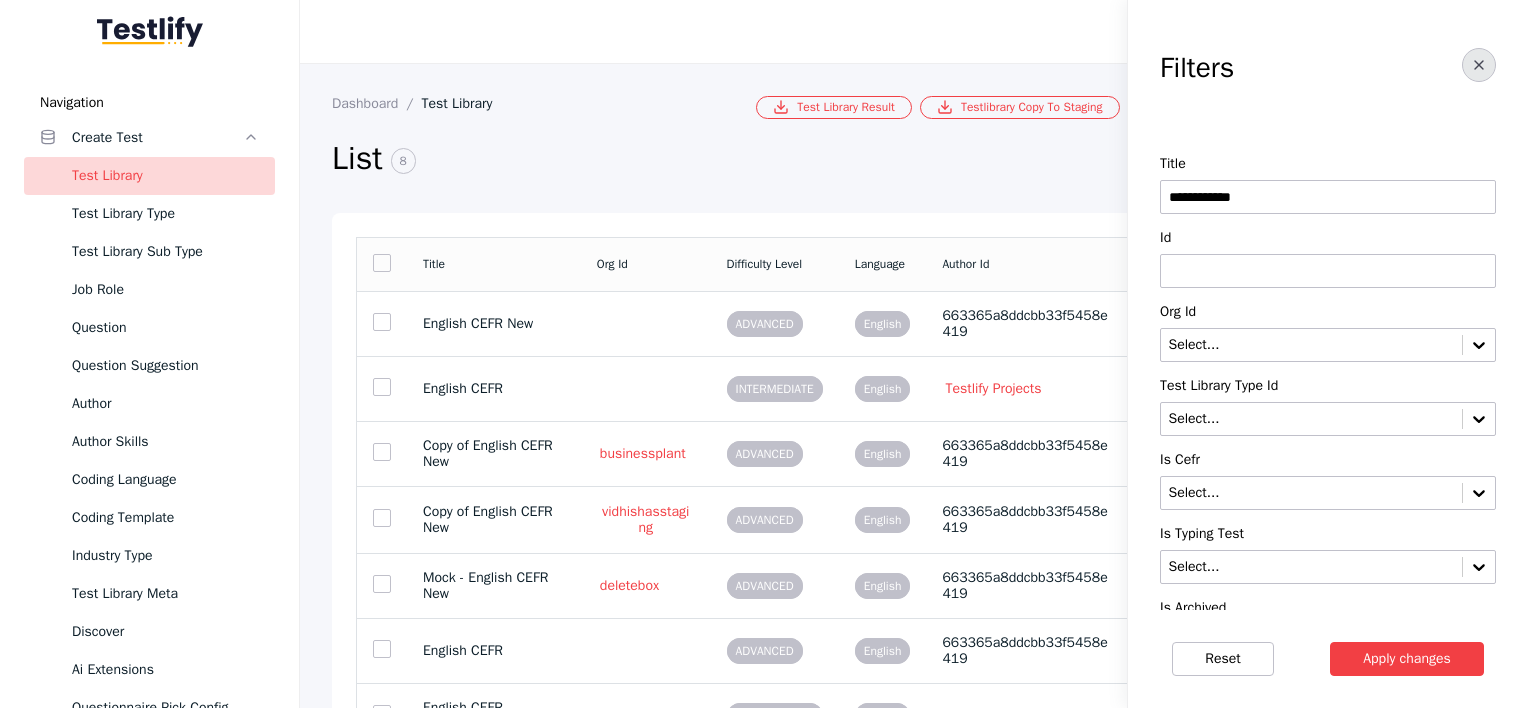 click at bounding box center (1479, 65) 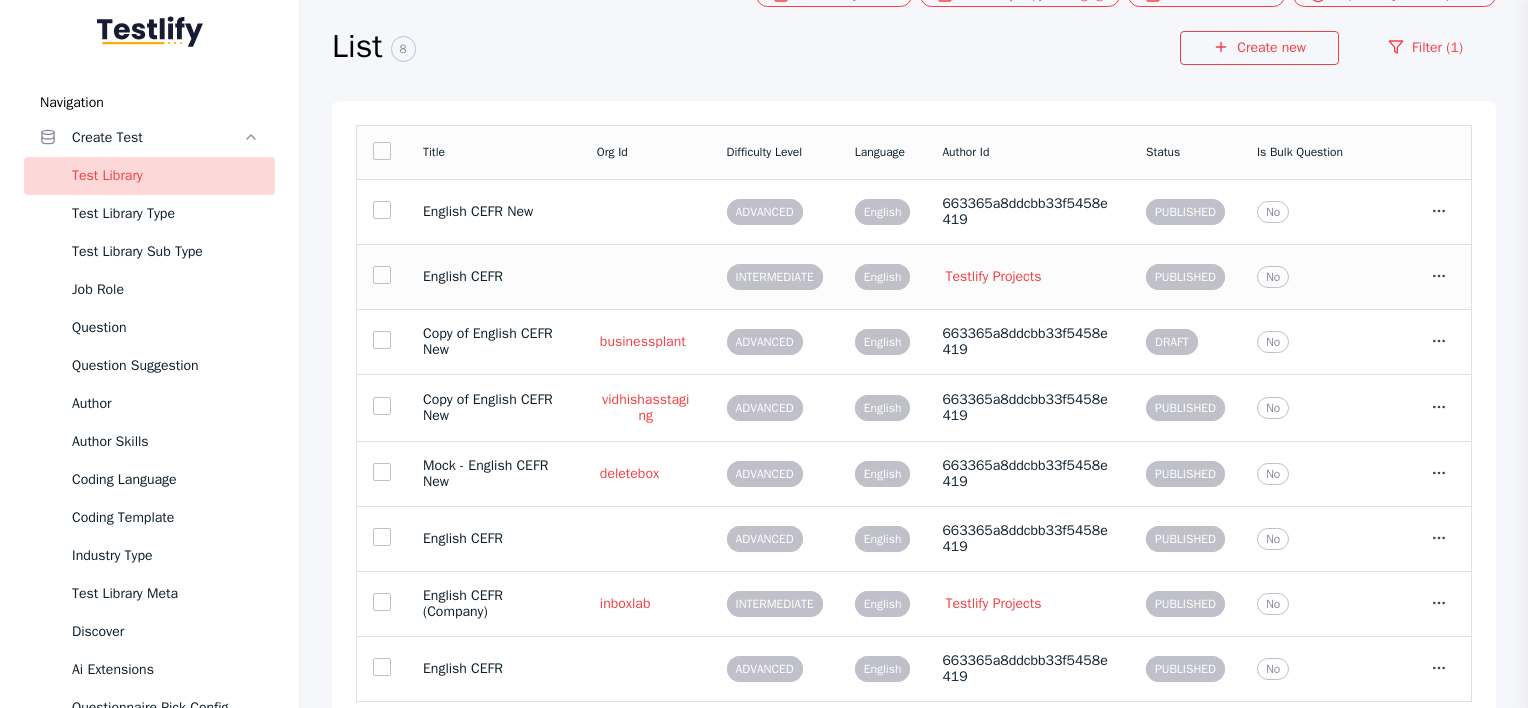 scroll, scrollTop: 153, scrollLeft: 0, axis: vertical 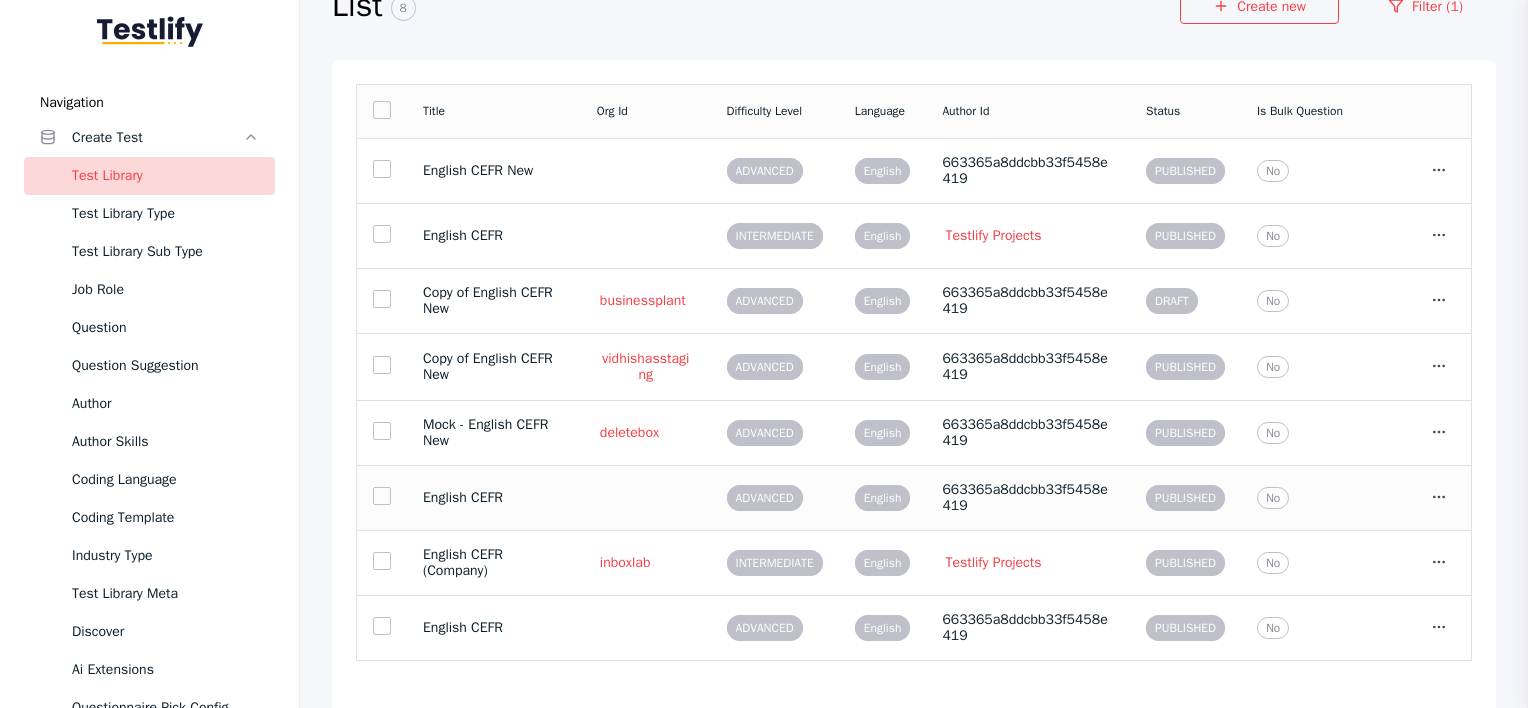 click on "No" at bounding box center (1273, 171) 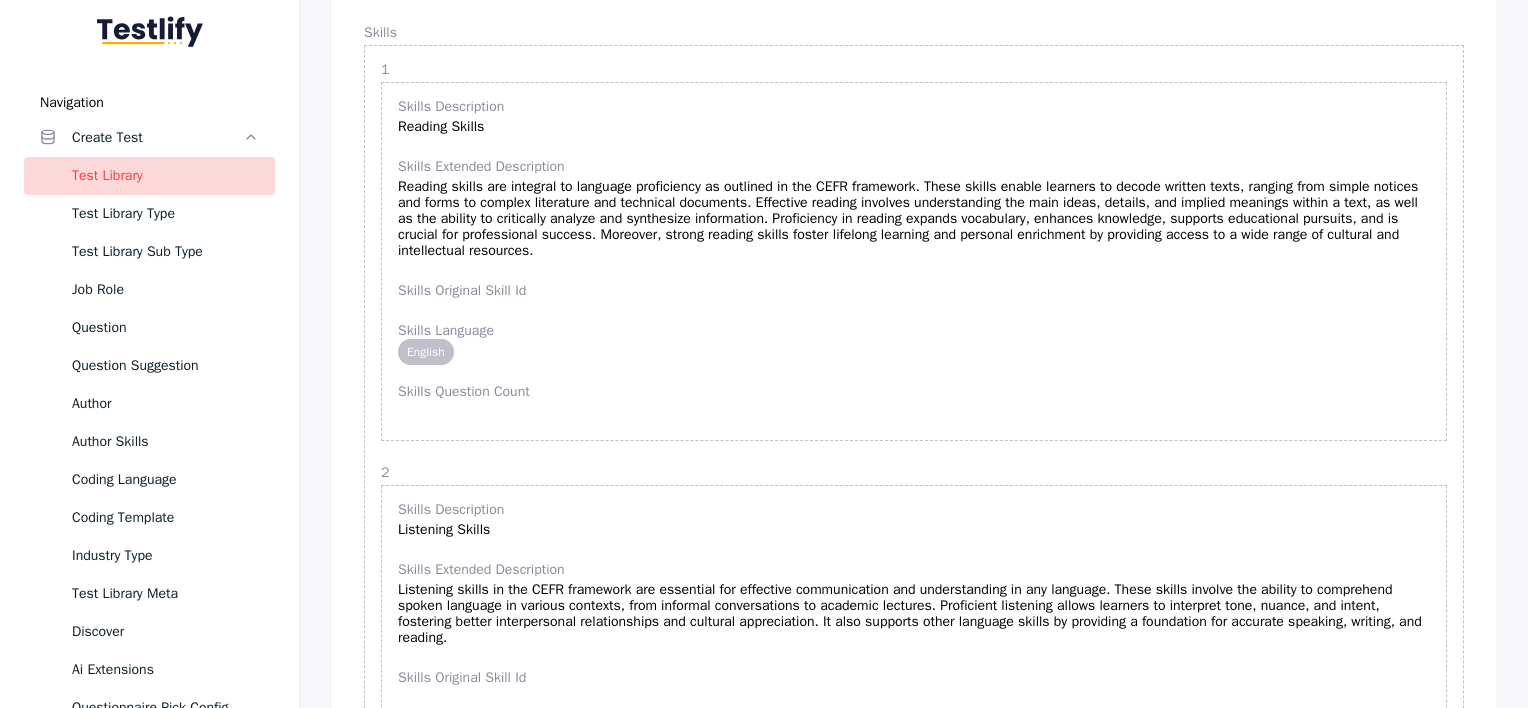 scroll, scrollTop: 1099, scrollLeft: 0, axis: vertical 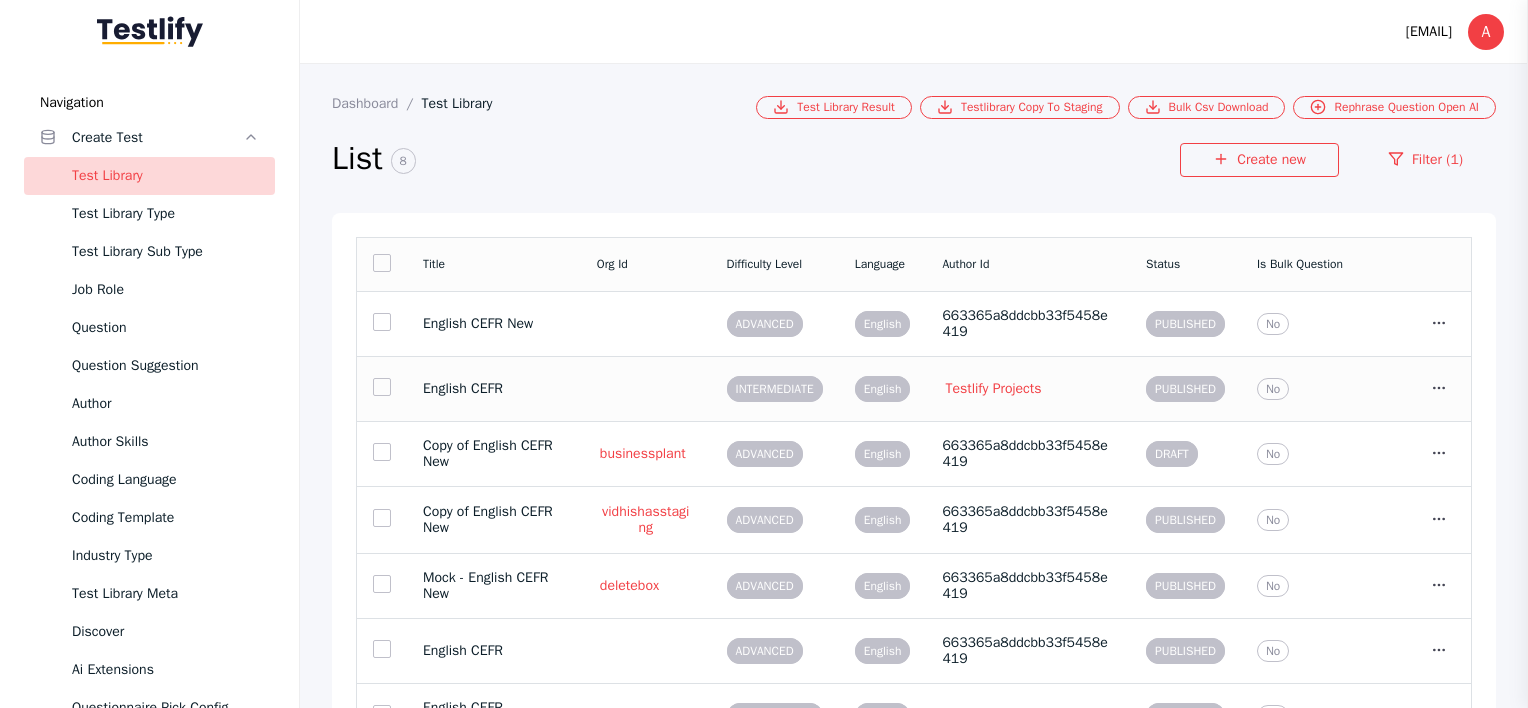 click on "INTERMEDIATE" at bounding box center [765, 324] 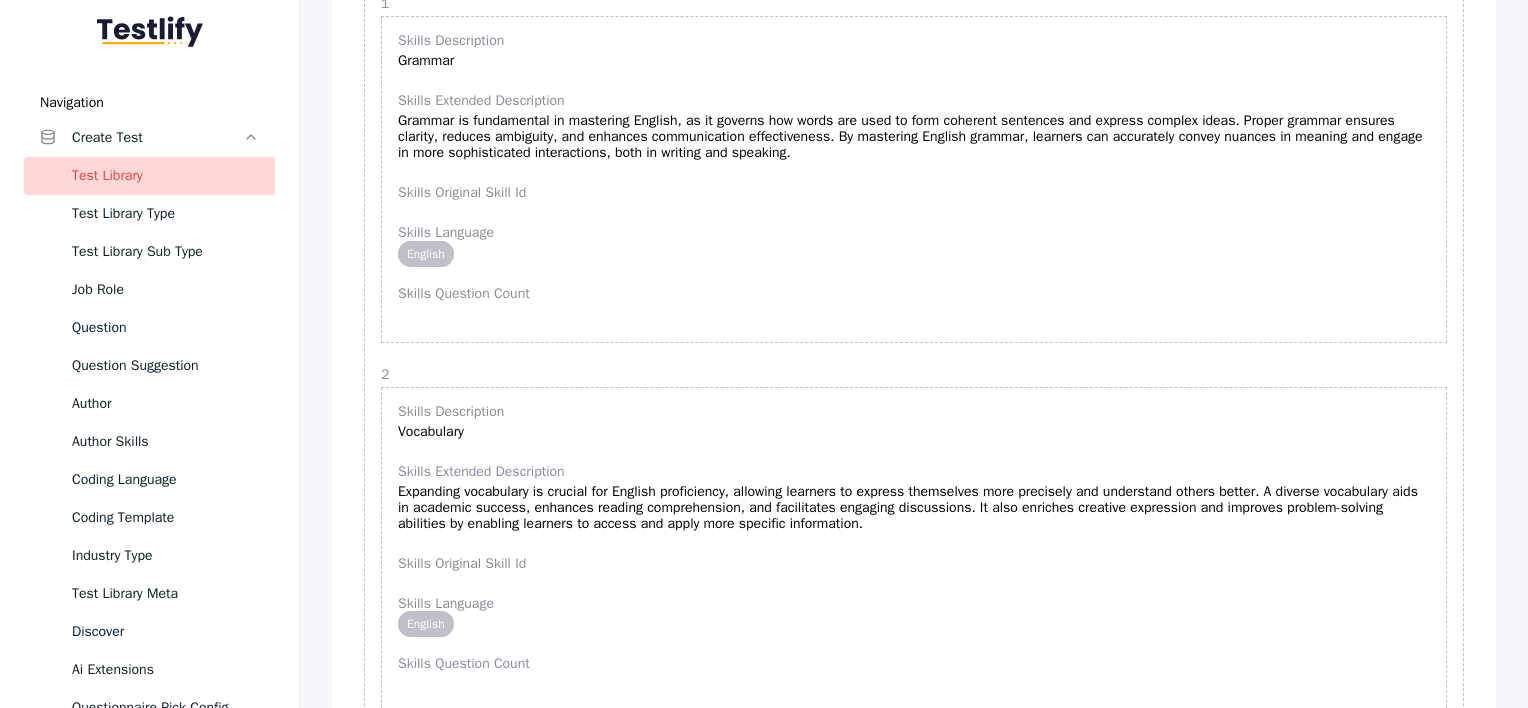 scroll, scrollTop: 1080, scrollLeft: 0, axis: vertical 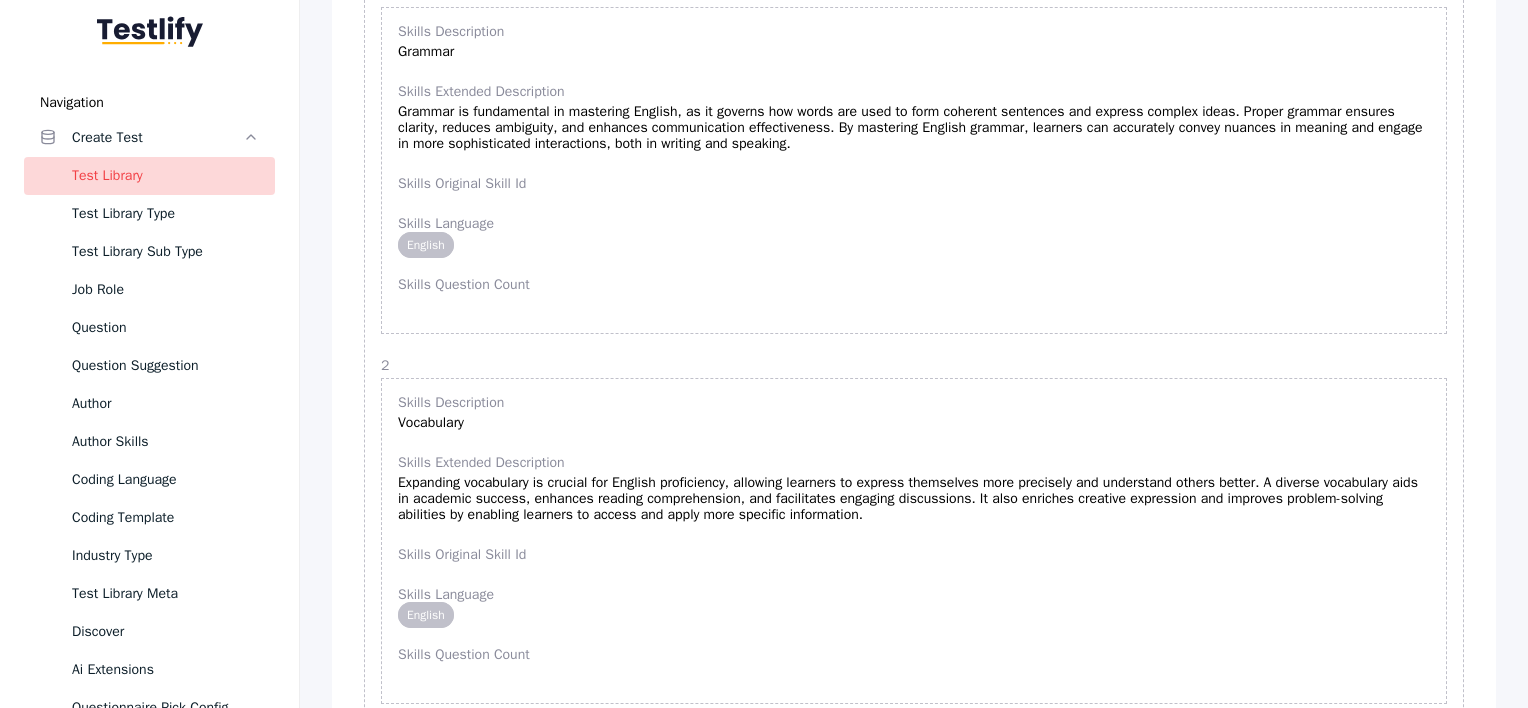click on "Skills Description Grammar" at bounding box center (914, 42) 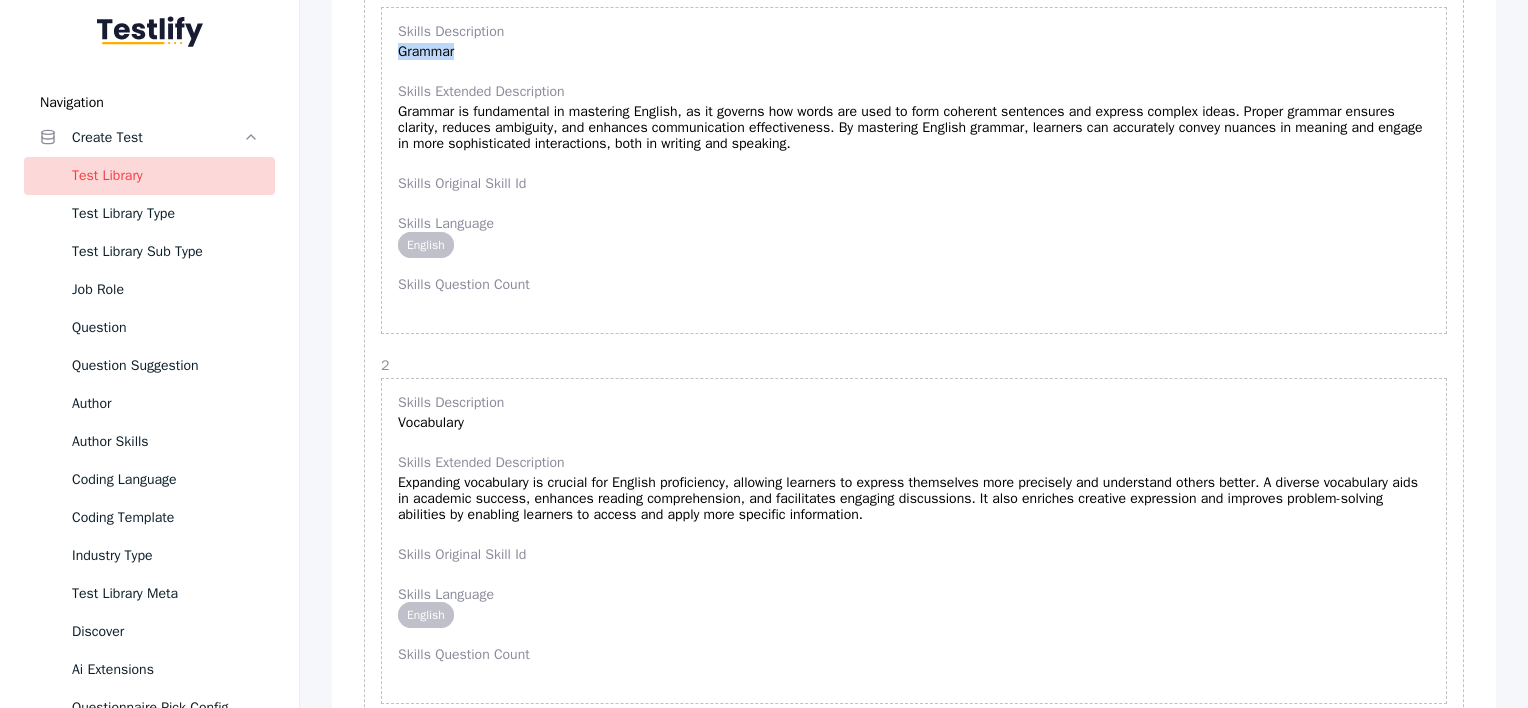 click on "Skills Description Grammar" at bounding box center (914, 42) 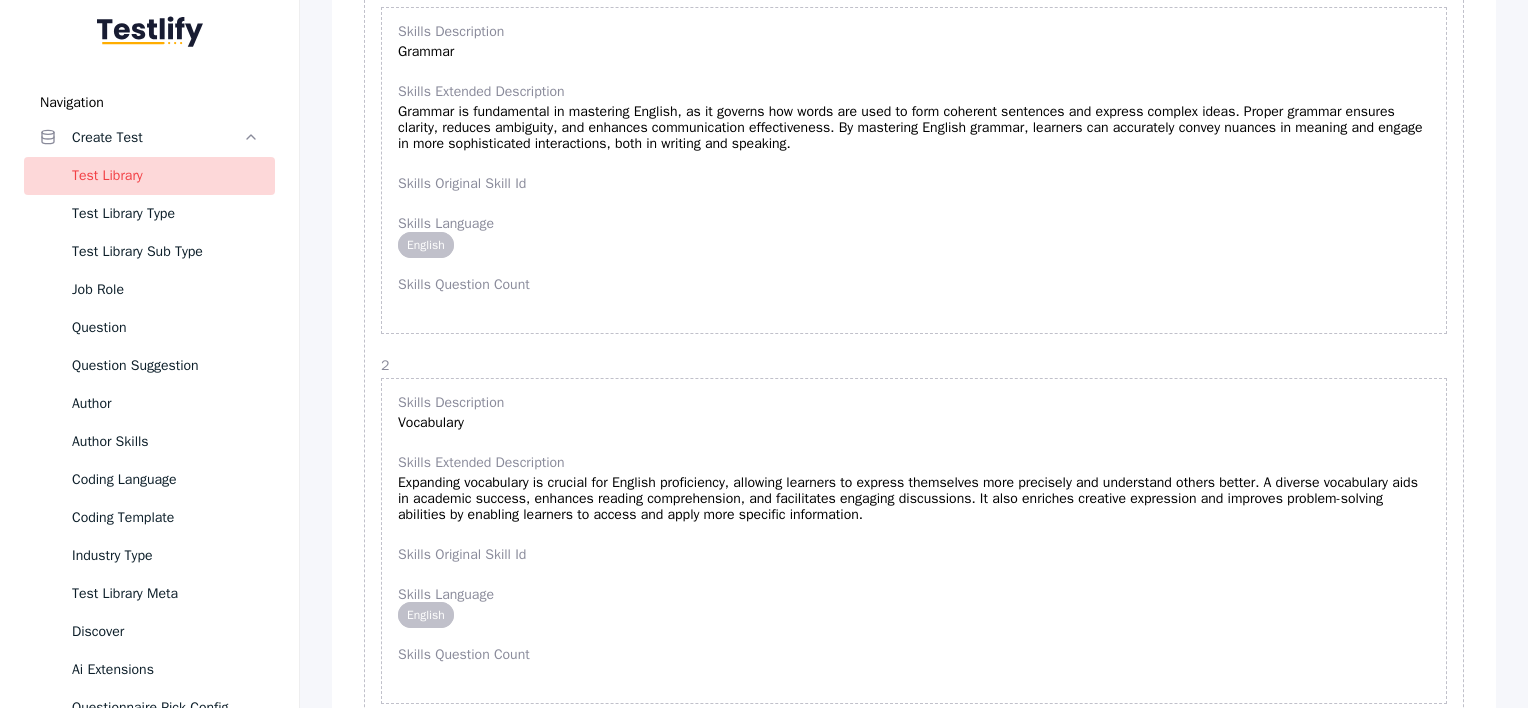 click on "Skills Description Vocabulary" at bounding box center (914, 413) 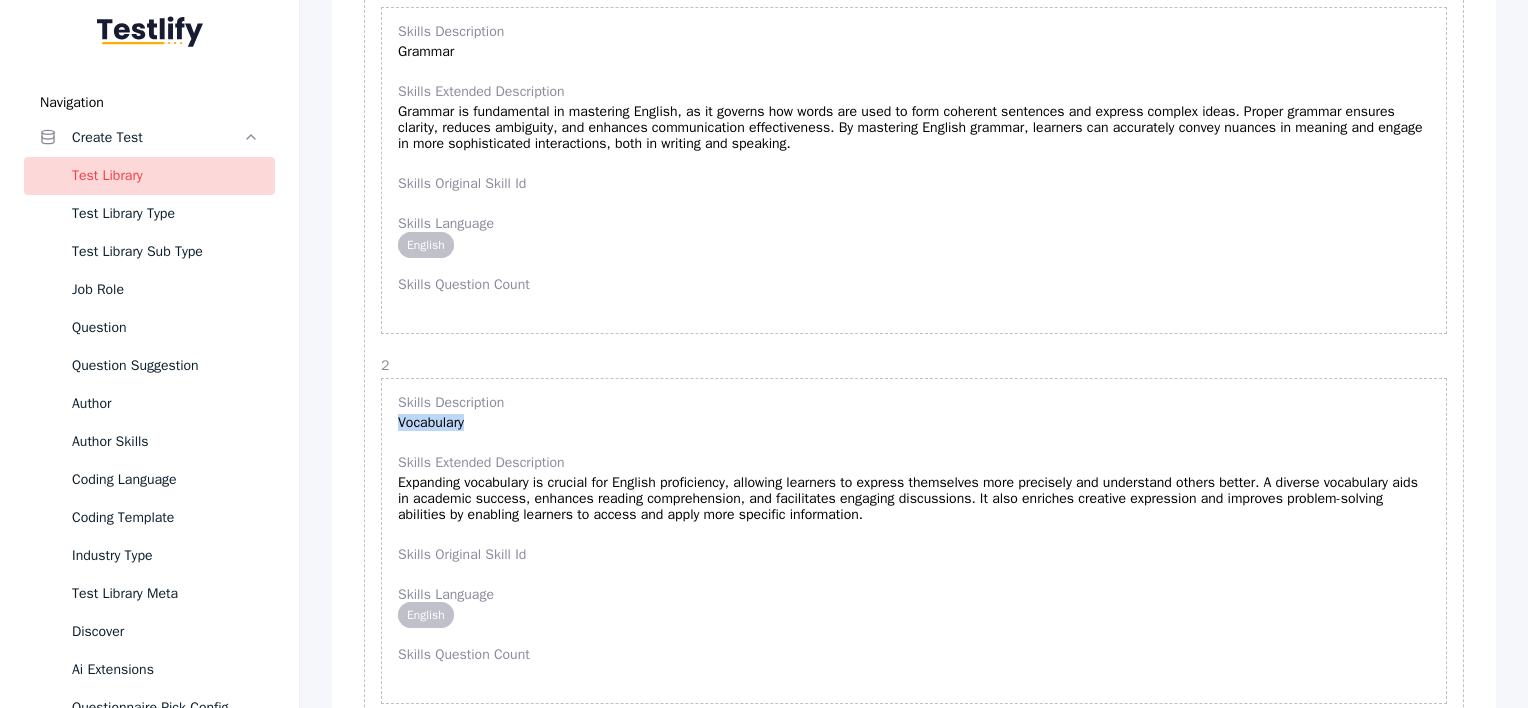 click on "Skills Description Vocabulary" at bounding box center (914, 413) 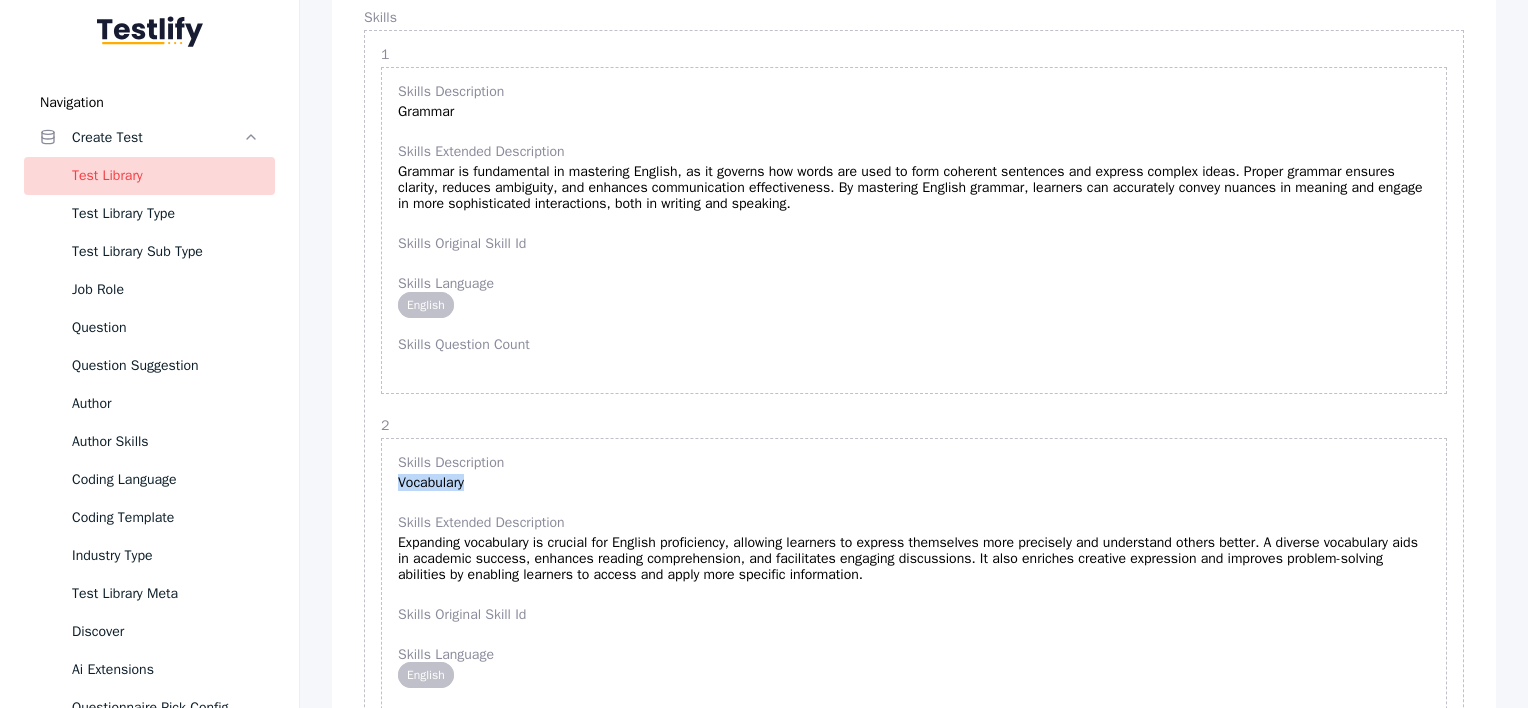 scroll, scrollTop: 1020, scrollLeft: 0, axis: vertical 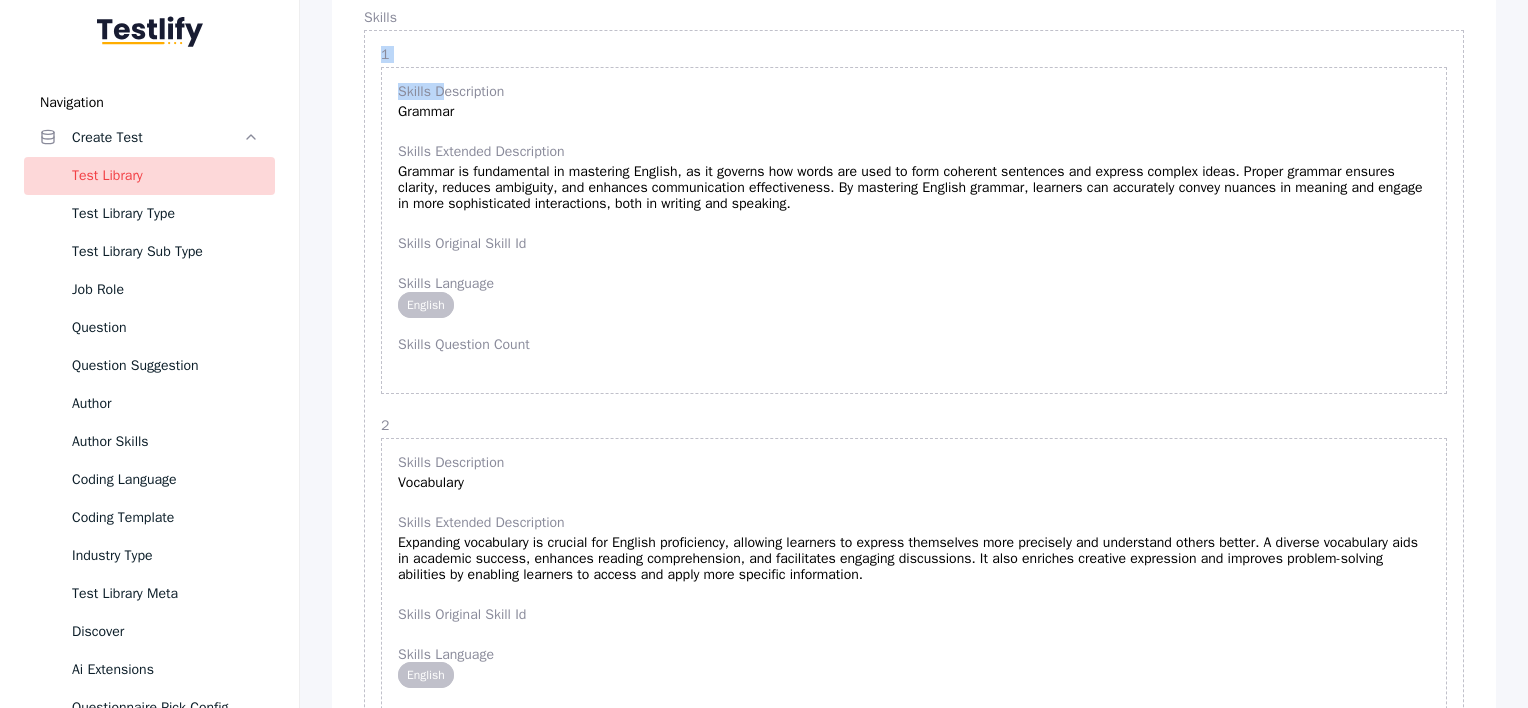 drag, startPoint x: 381, startPoint y: 108, endPoint x: 432, endPoint y: 136, distance: 58.18075 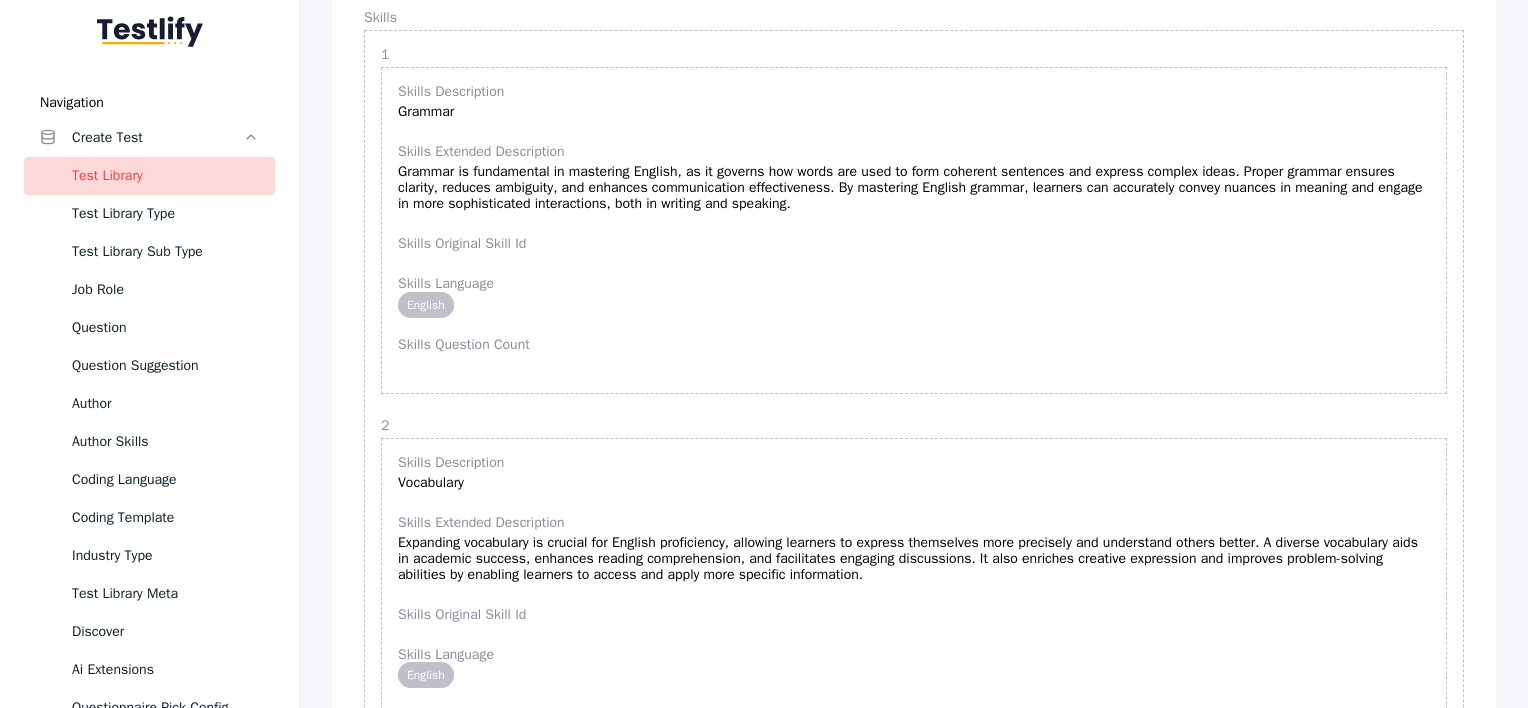click on "Skills Description Grammar" at bounding box center [914, 102] 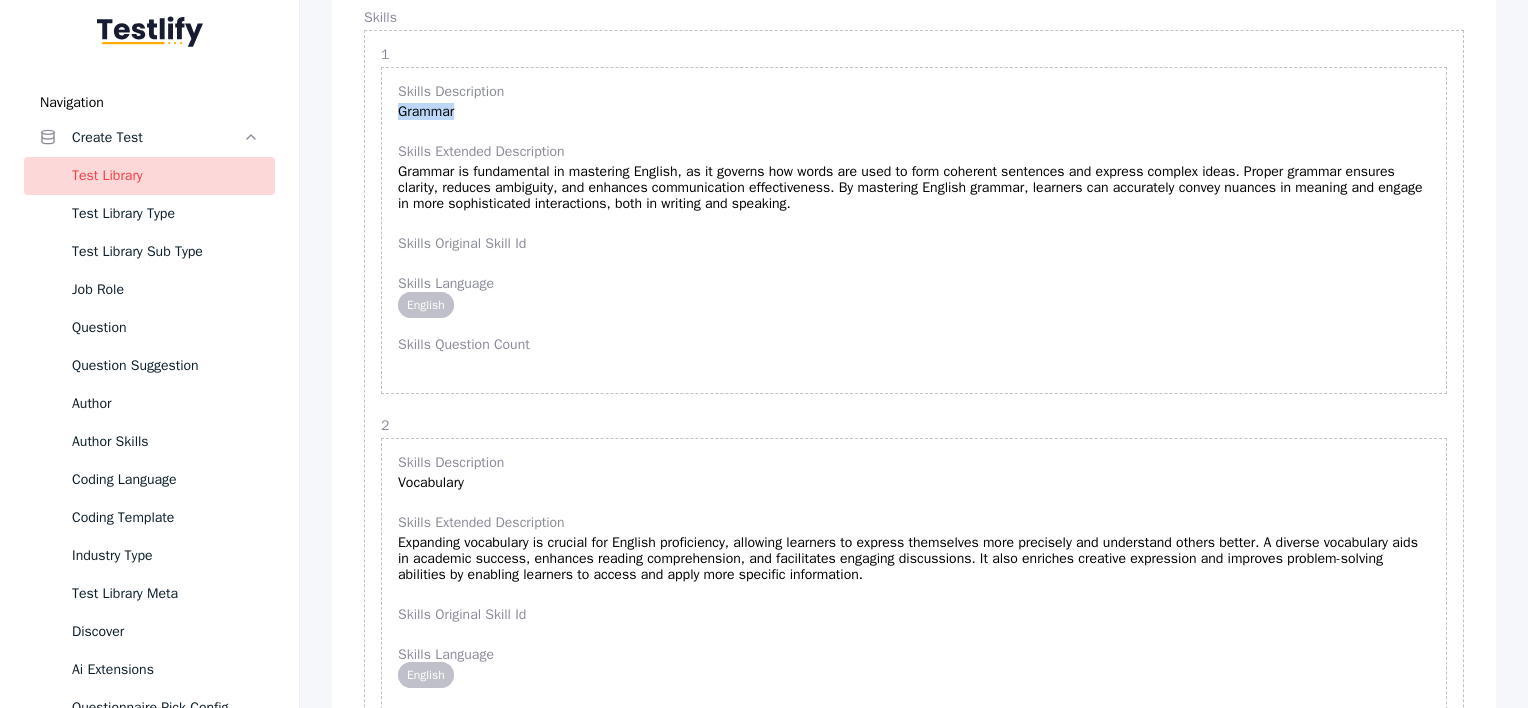 click on "Skills Description Grammar" at bounding box center (914, 102) 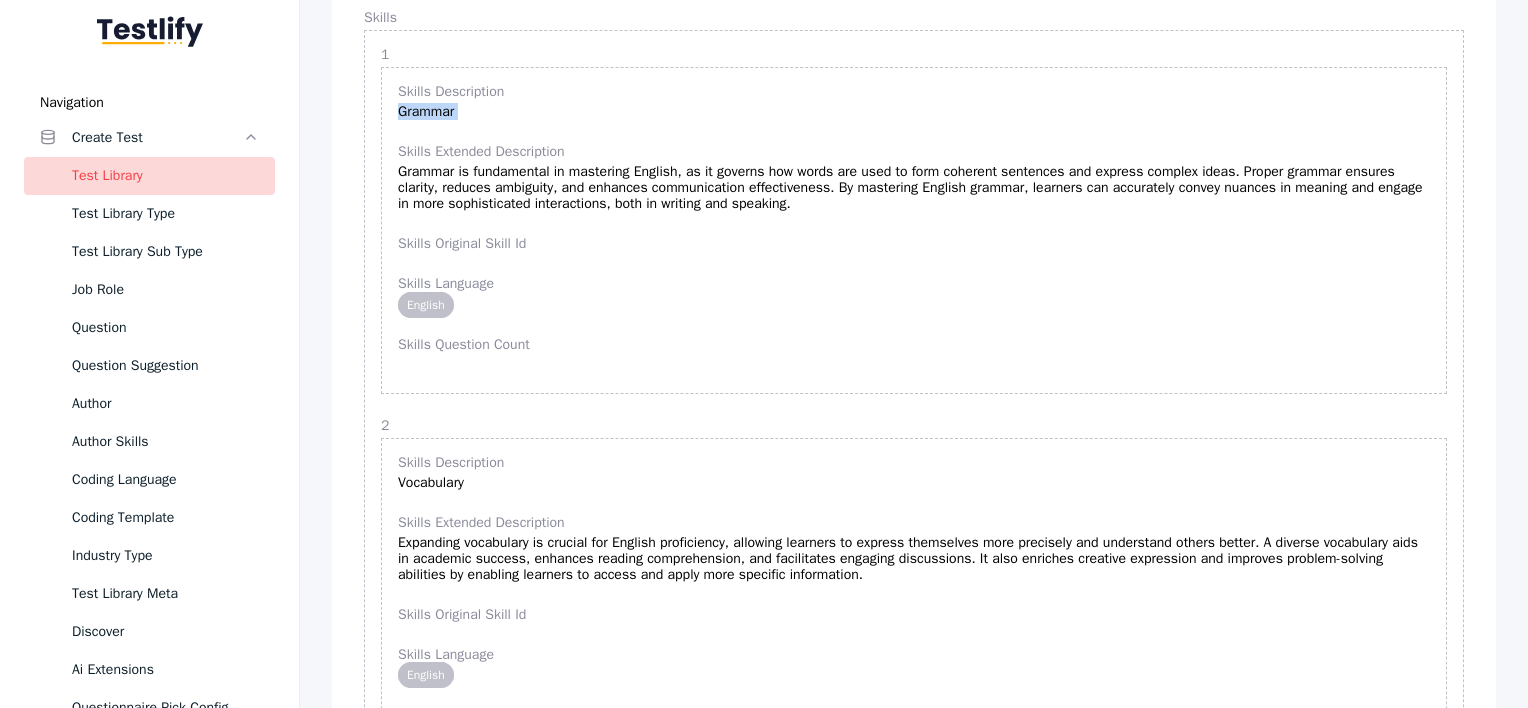 click on "Skills Description Grammar" at bounding box center (914, 102) 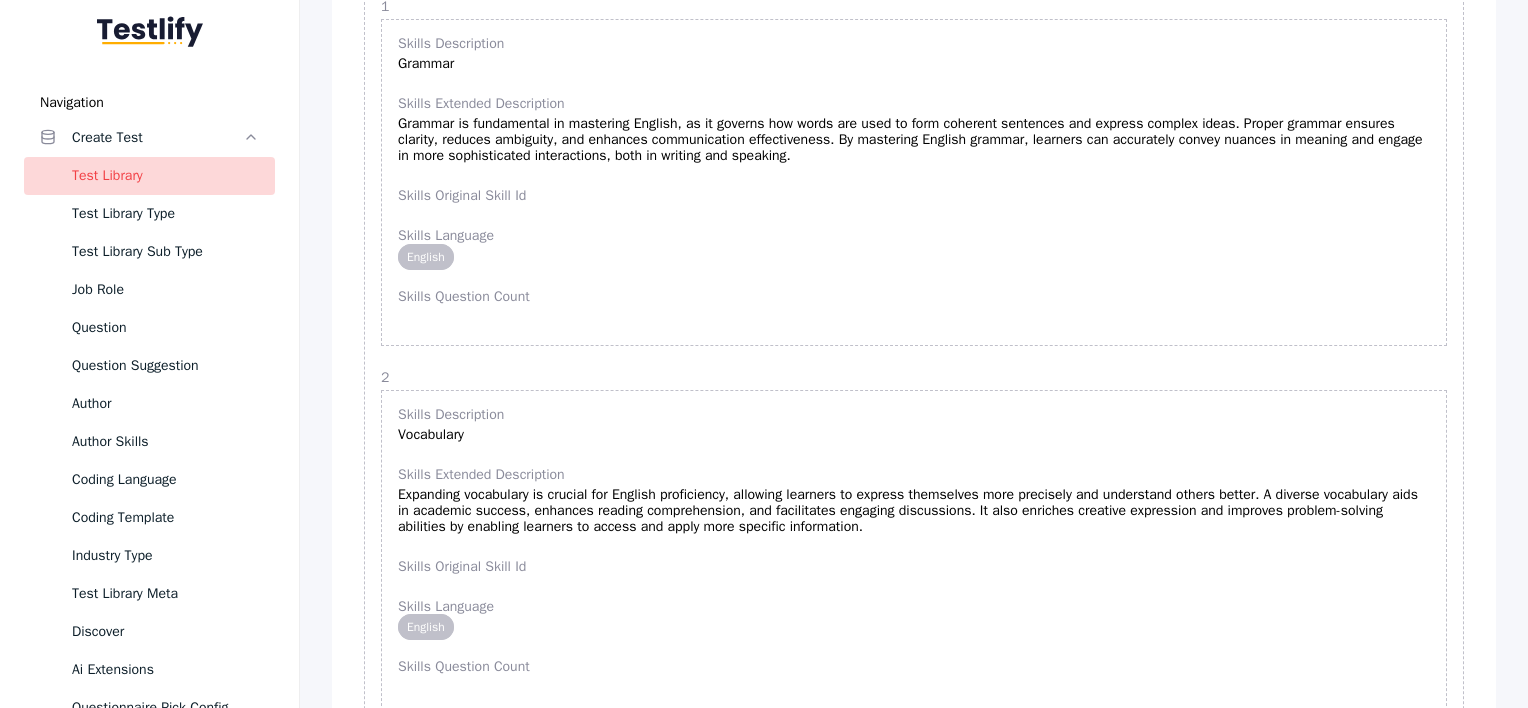 scroll, scrollTop: 1070, scrollLeft: 0, axis: vertical 